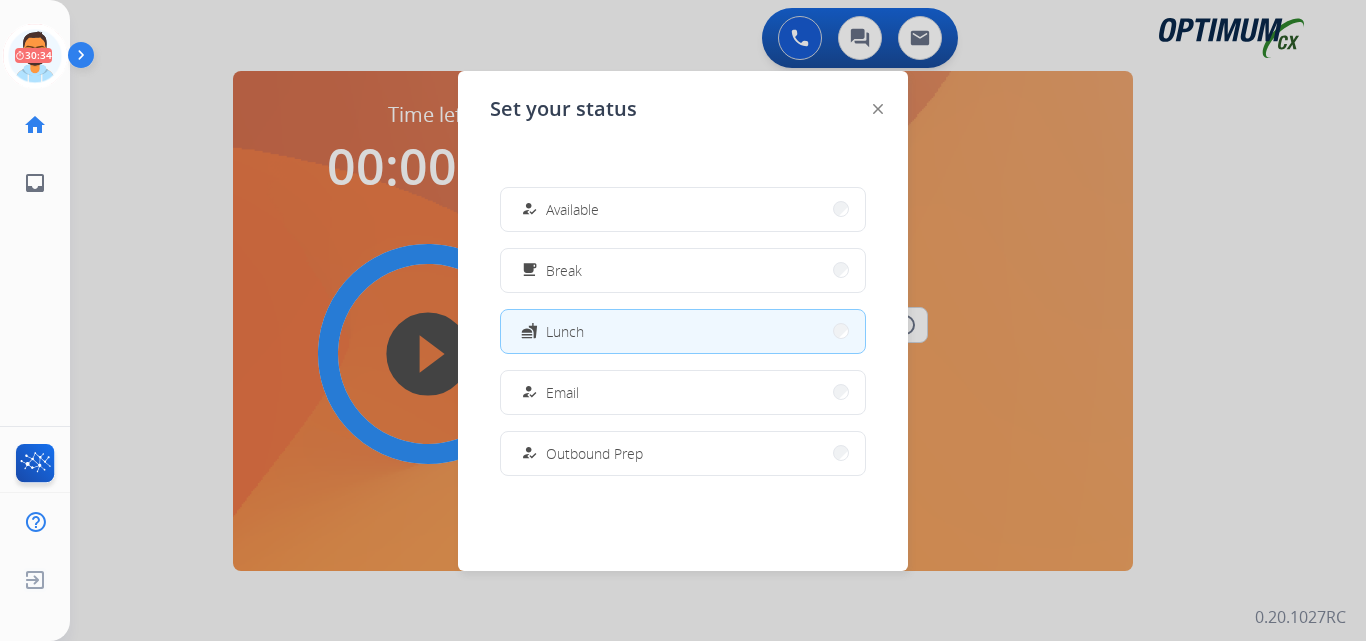 scroll, scrollTop: 0, scrollLeft: 0, axis: both 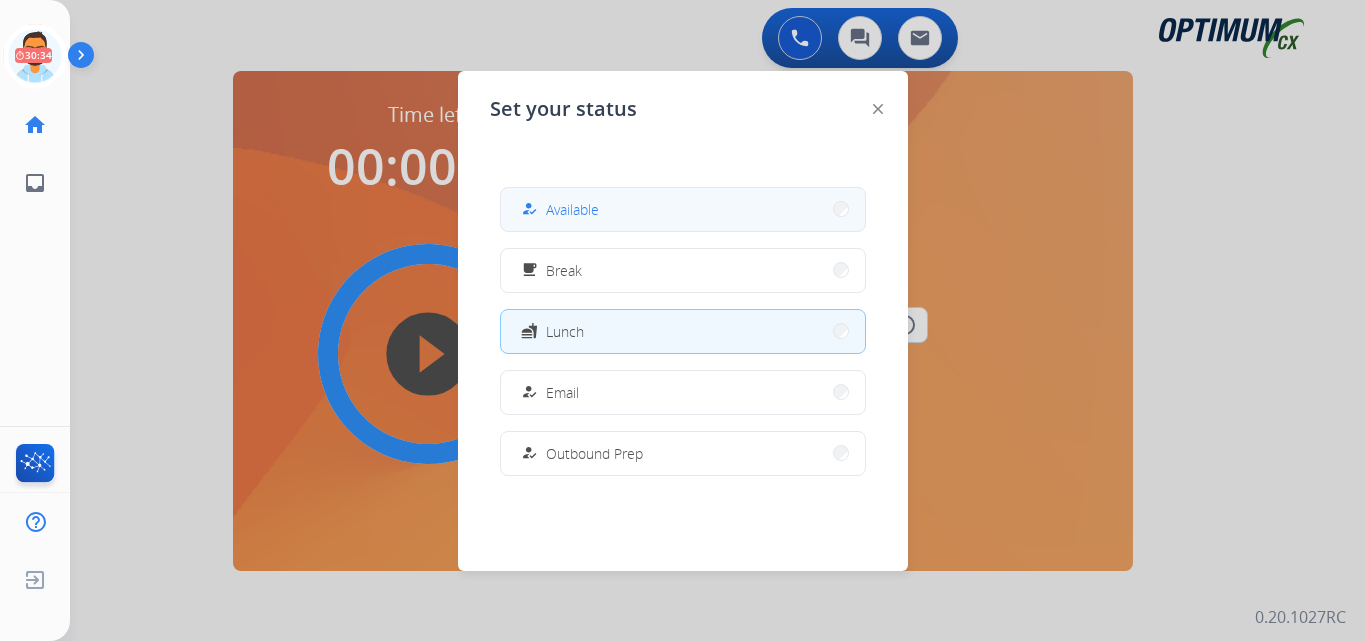 click on "how_to_reg Available" at bounding box center (683, 209) 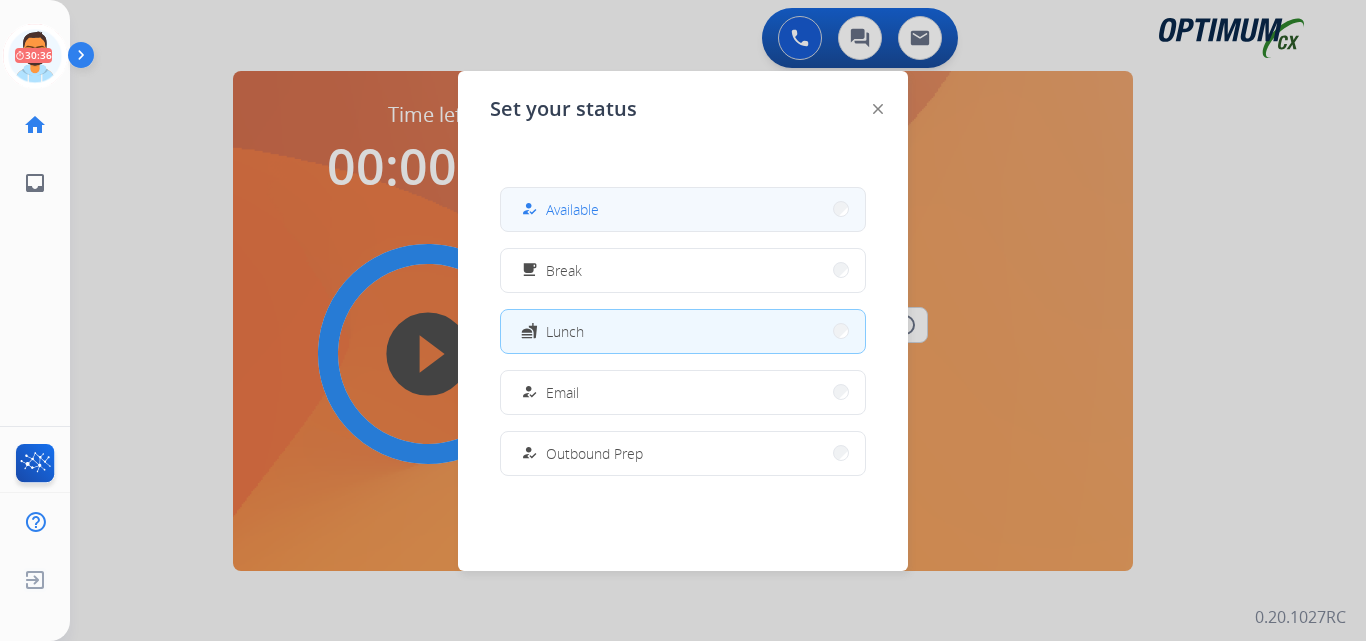 click on "how_to_reg Available" at bounding box center [683, 209] 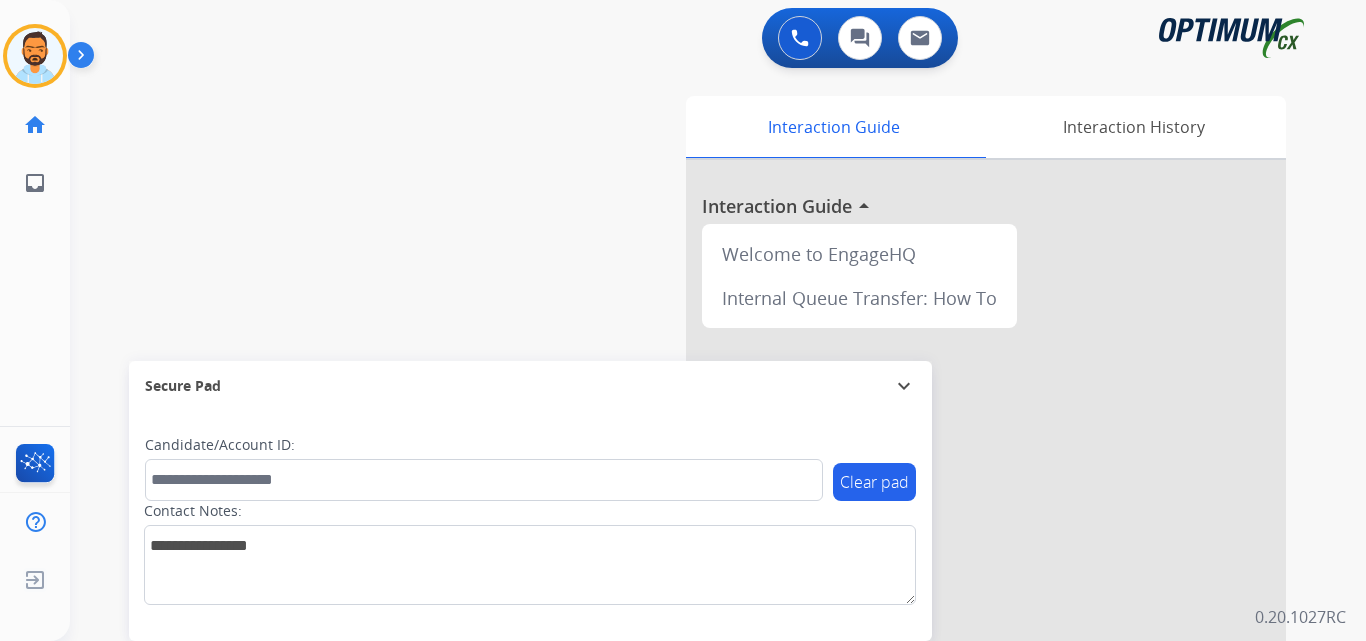 click at bounding box center (85, 59) 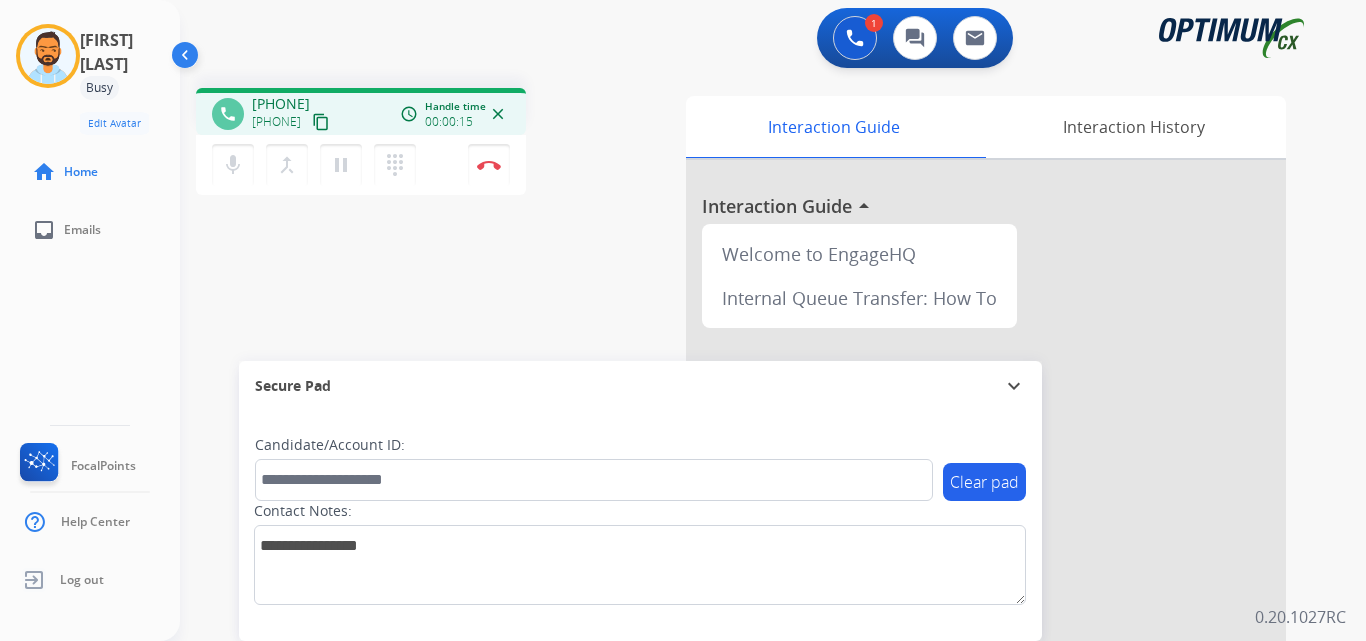 click on "content_copy" at bounding box center (321, 122) 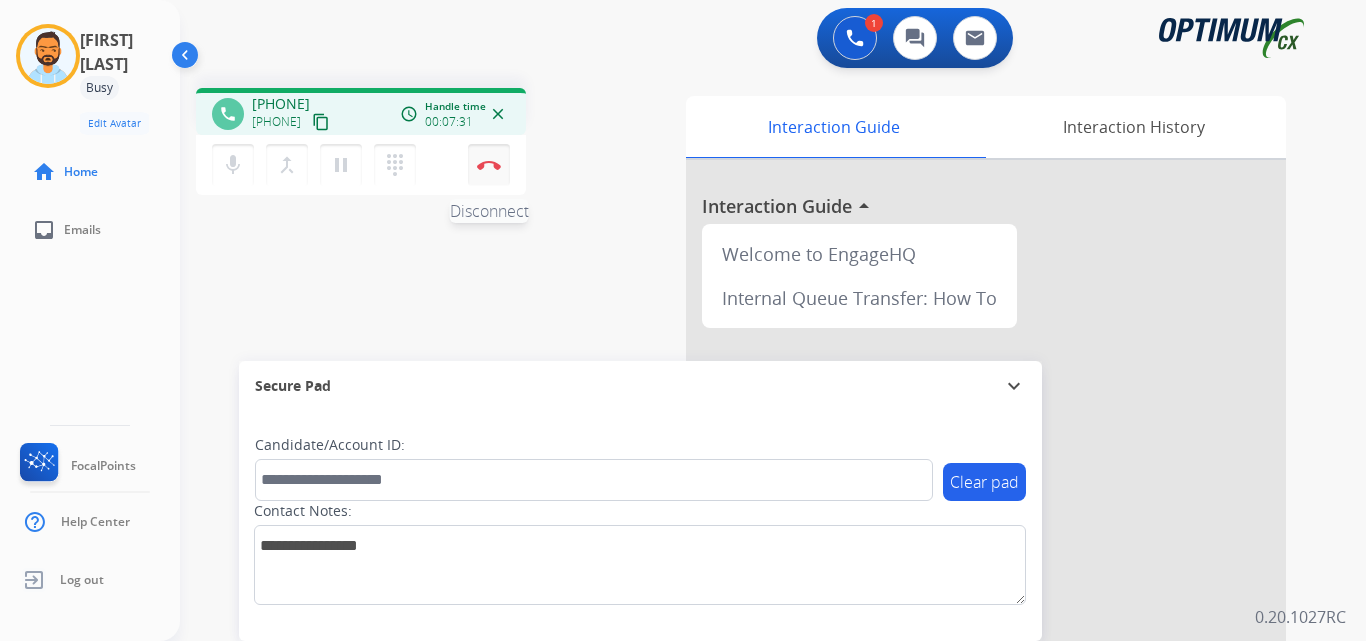 click at bounding box center [489, 165] 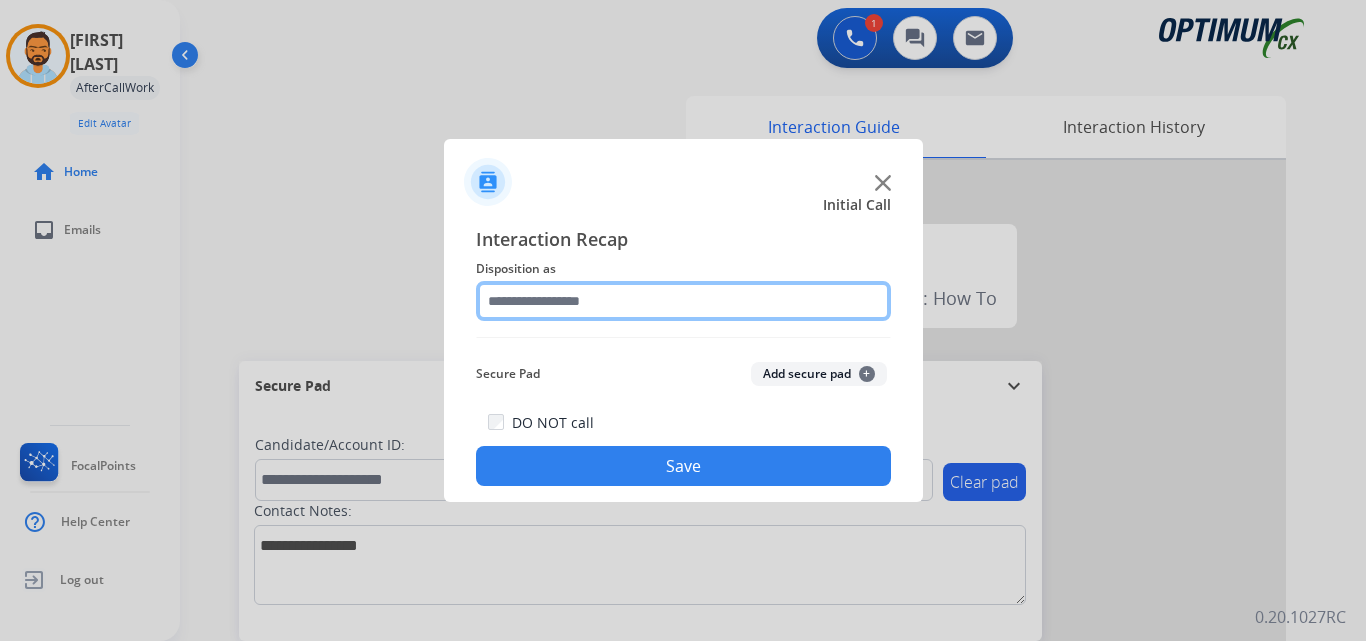 click 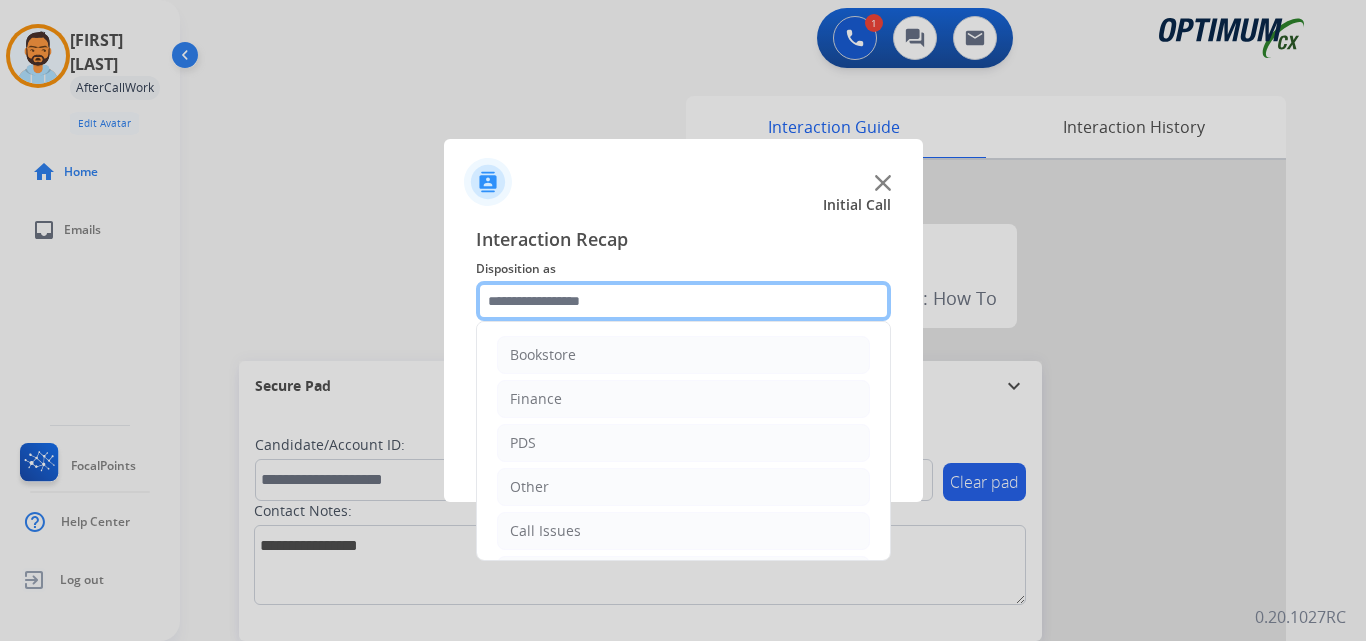 scroll, scrollTop: 136, scrollLeft: 0, axis: vertical 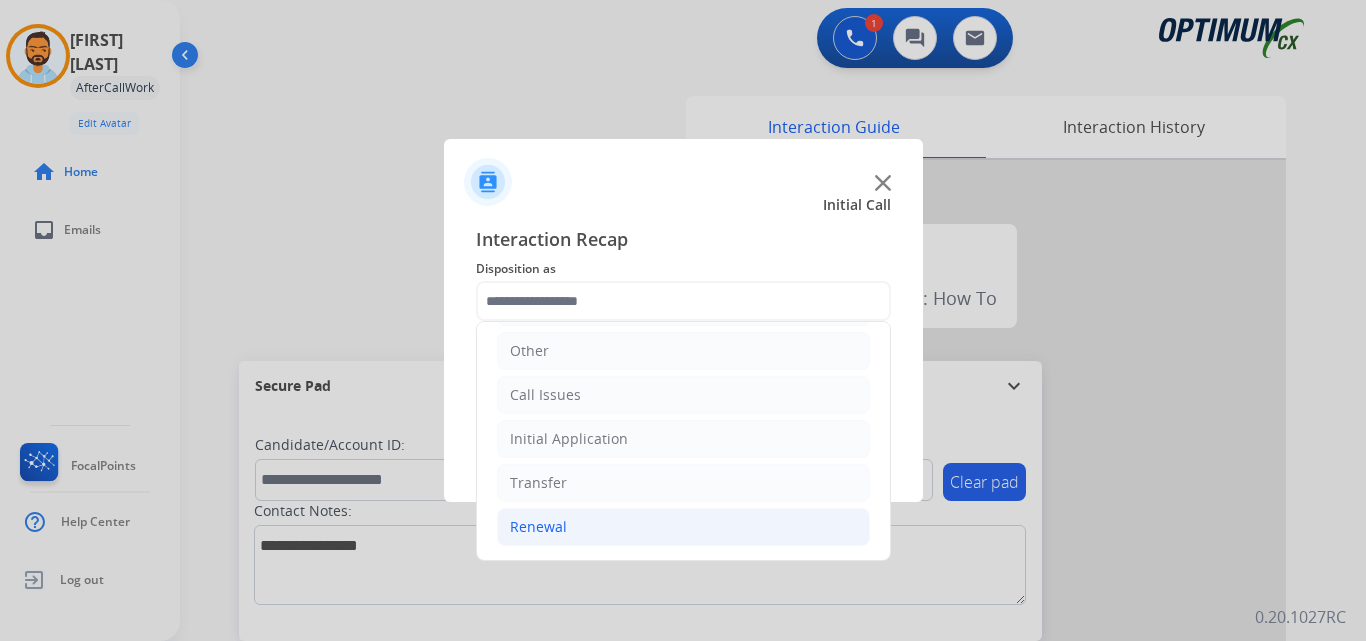 click on "Renewal" 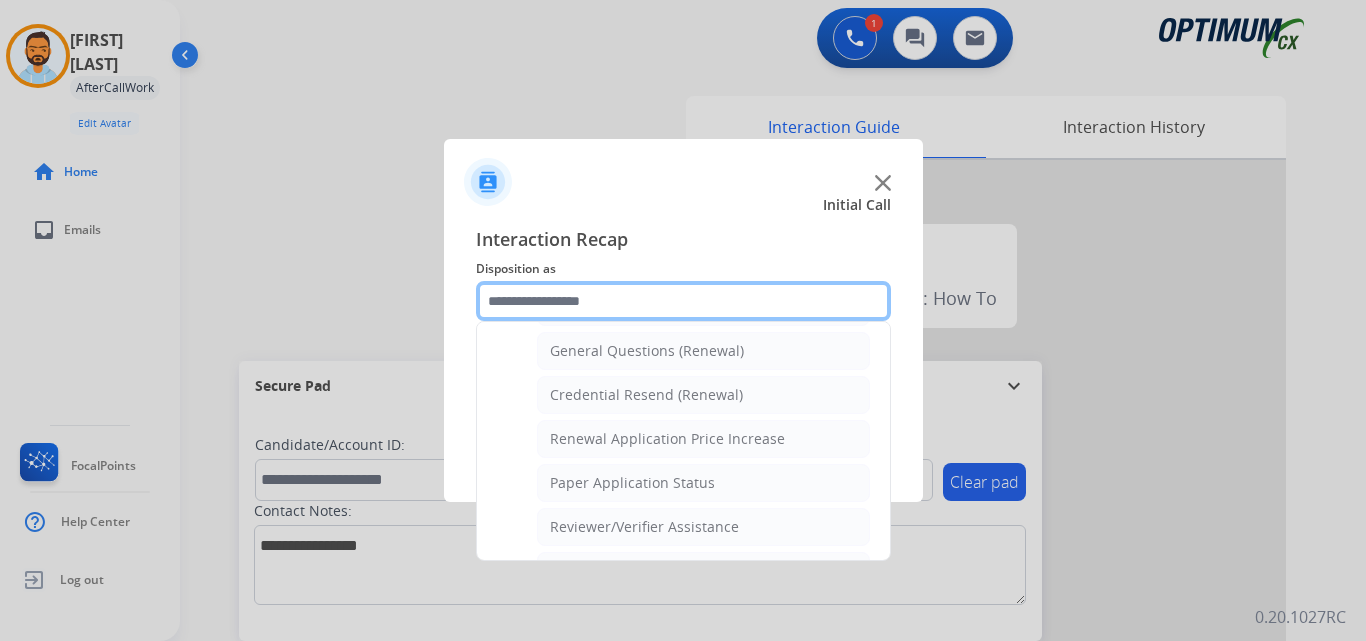 scroll, scrollTop: 593, scrollLeft: 0, axis: vertical 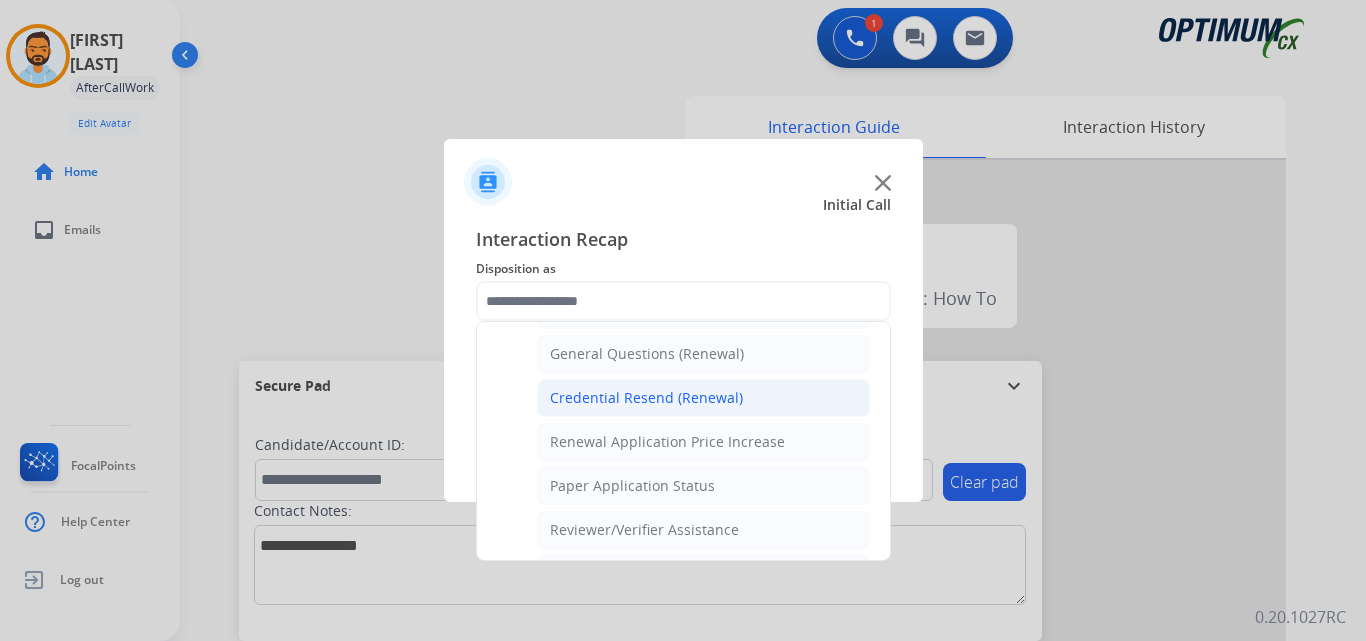 click on "Credential Resend (Renewal)" 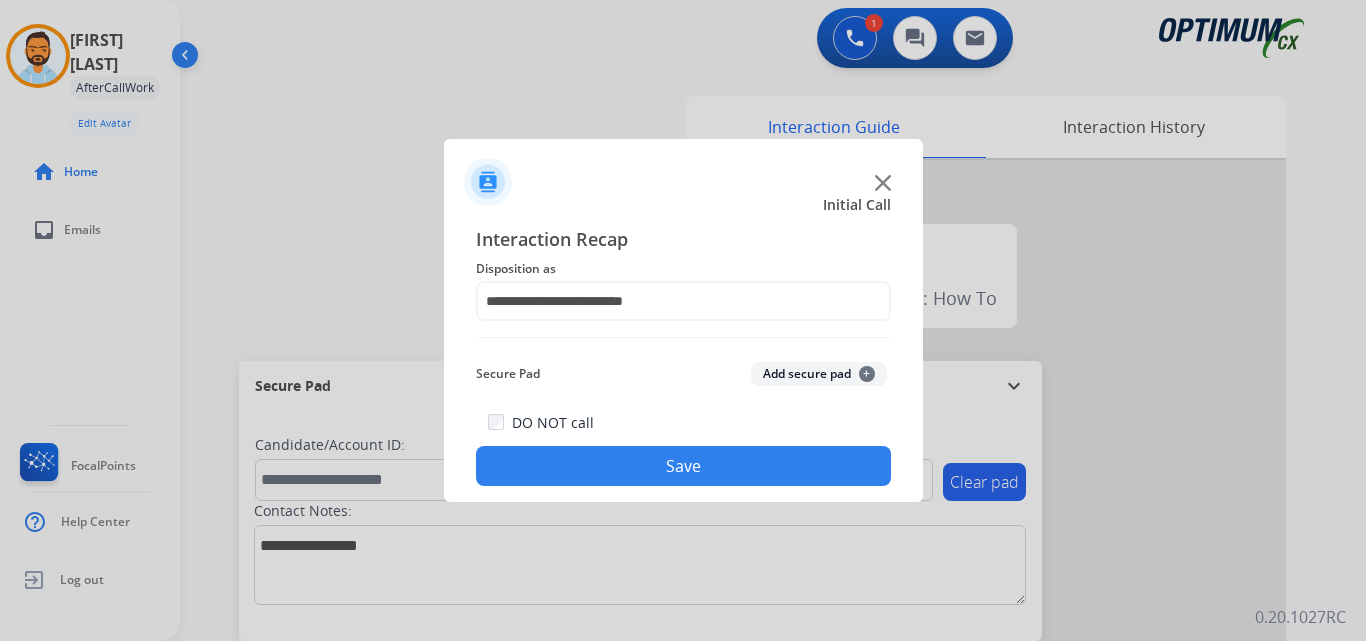 click on "Save" 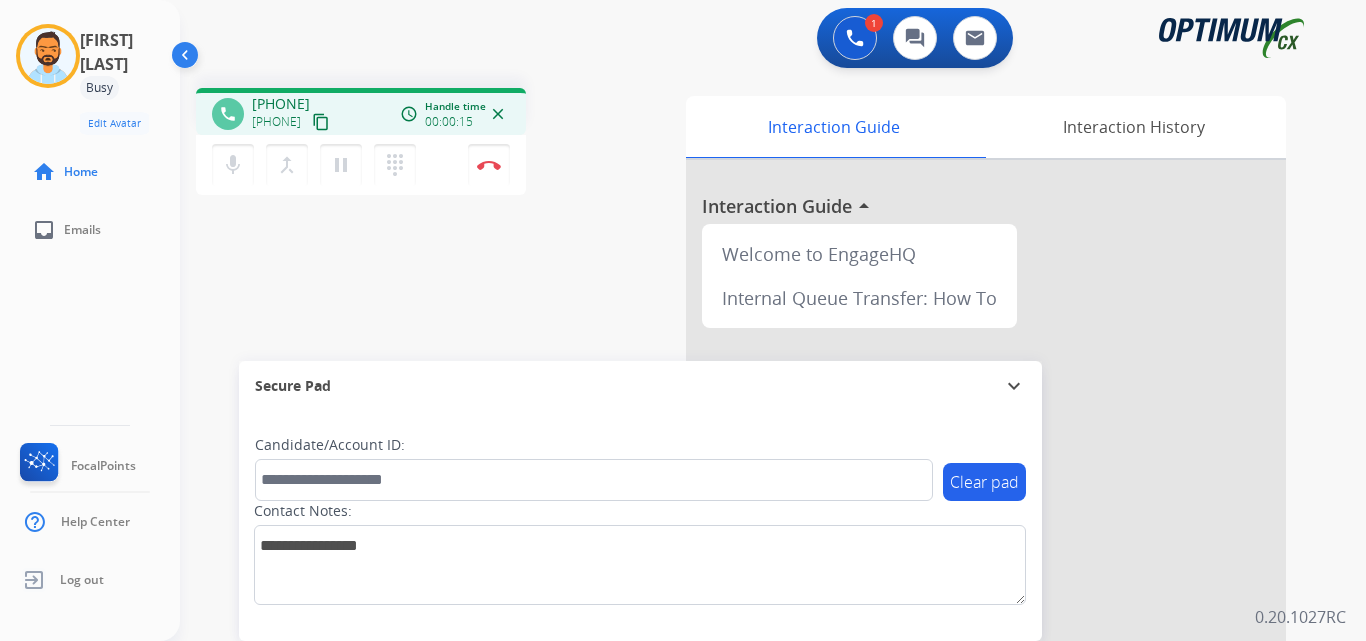 click on "content_copy" at bounding box center (321, 122) 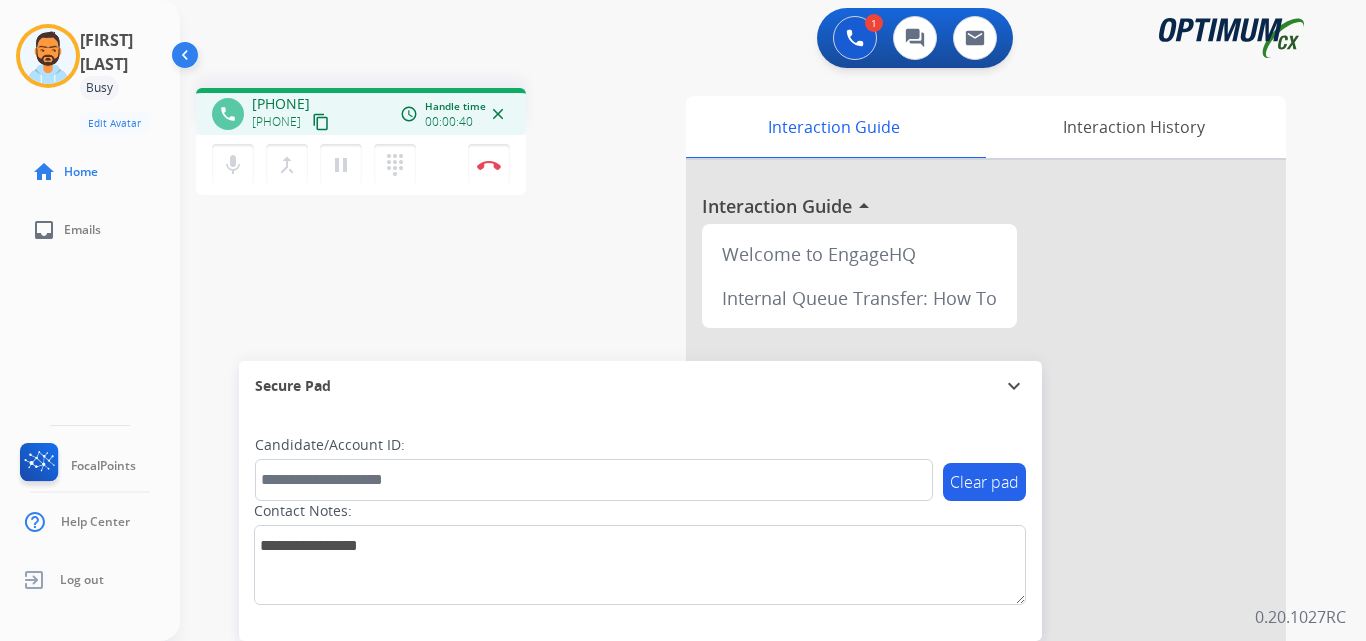 click on "content_copy" at bounding box center [321, 122] 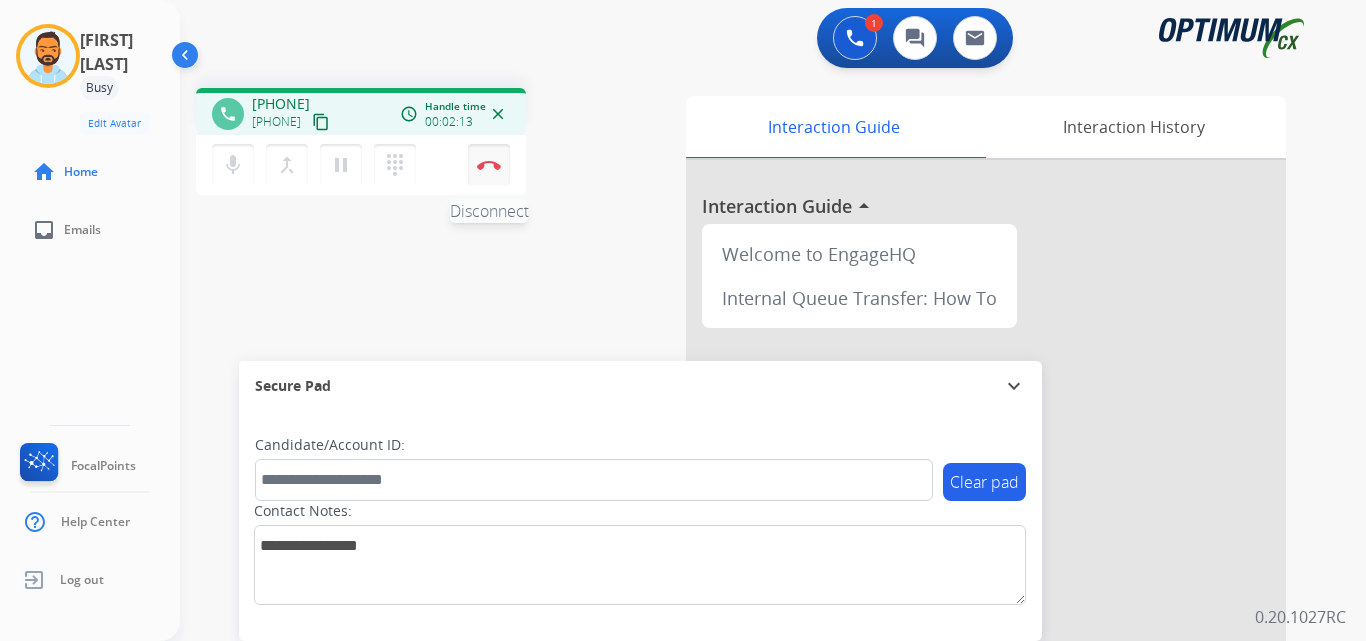 click at bounding box center [489, 165] 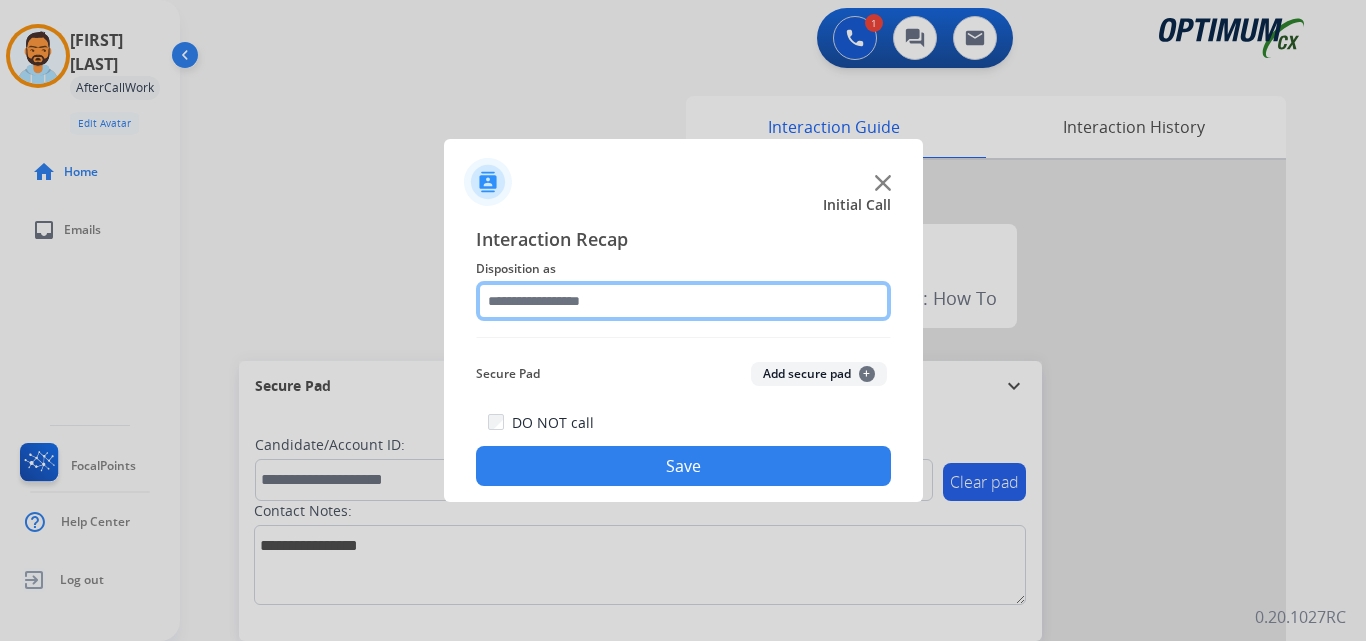 click 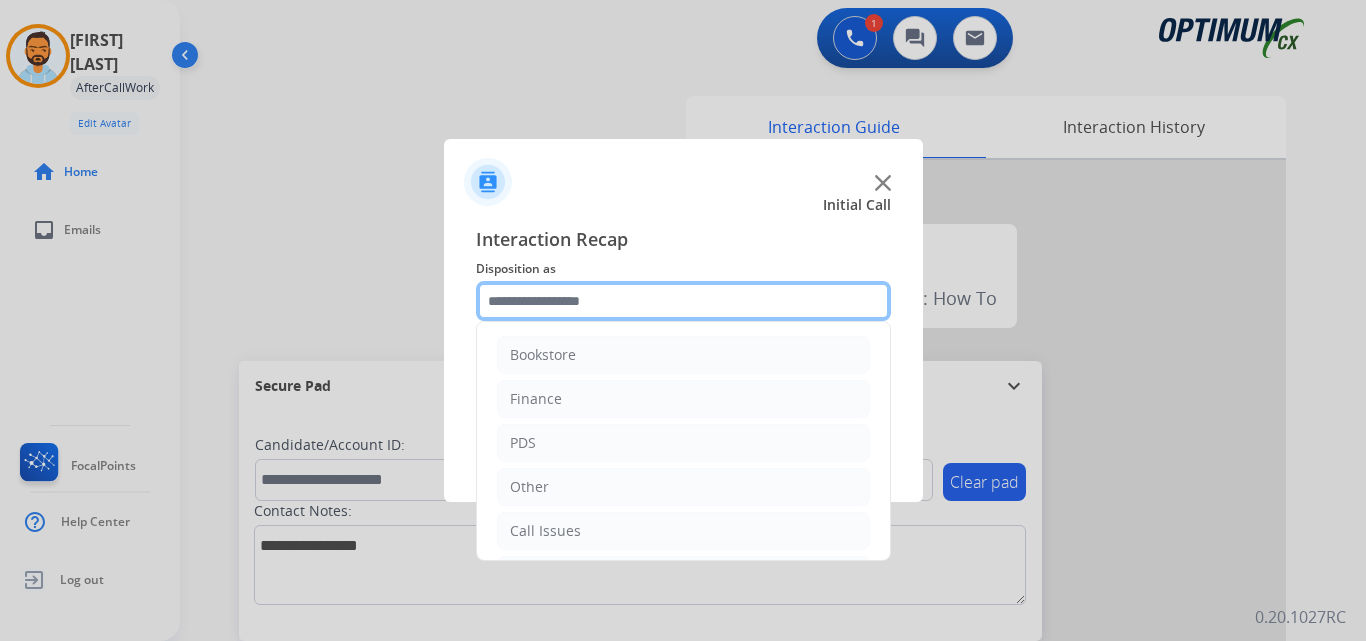 scroll, scrollTop: 136, scrollLeft: 0, axis: vertical 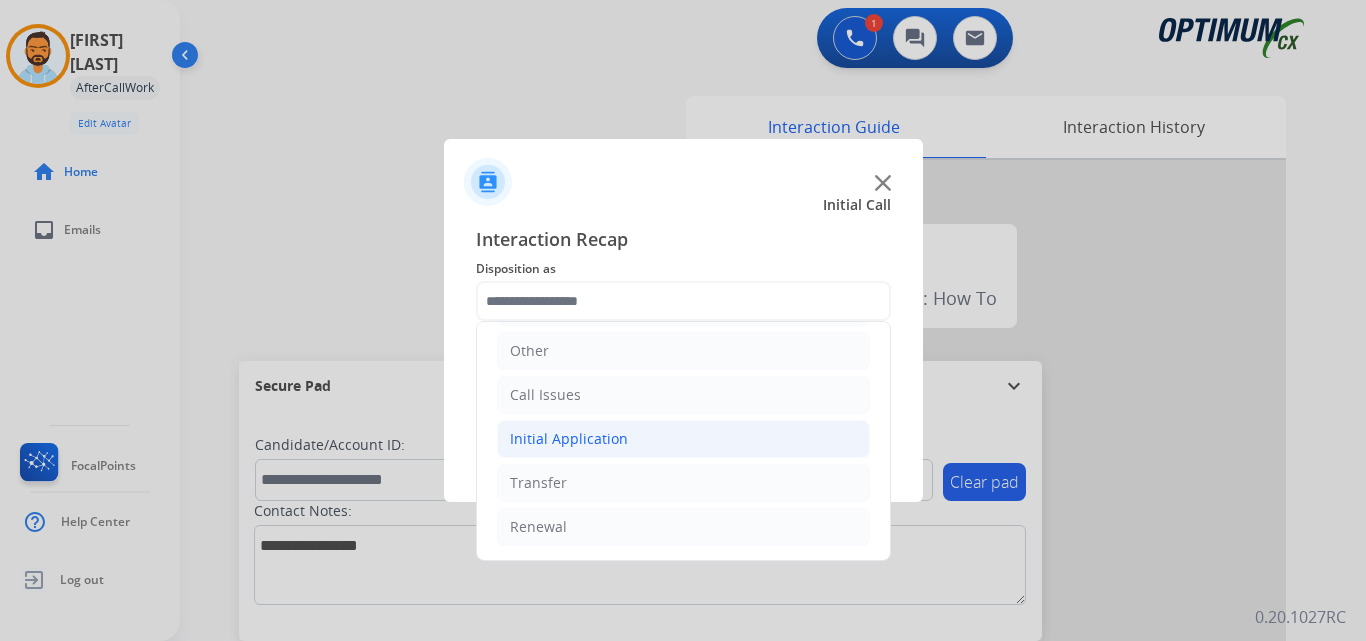 click on "Initial Application" 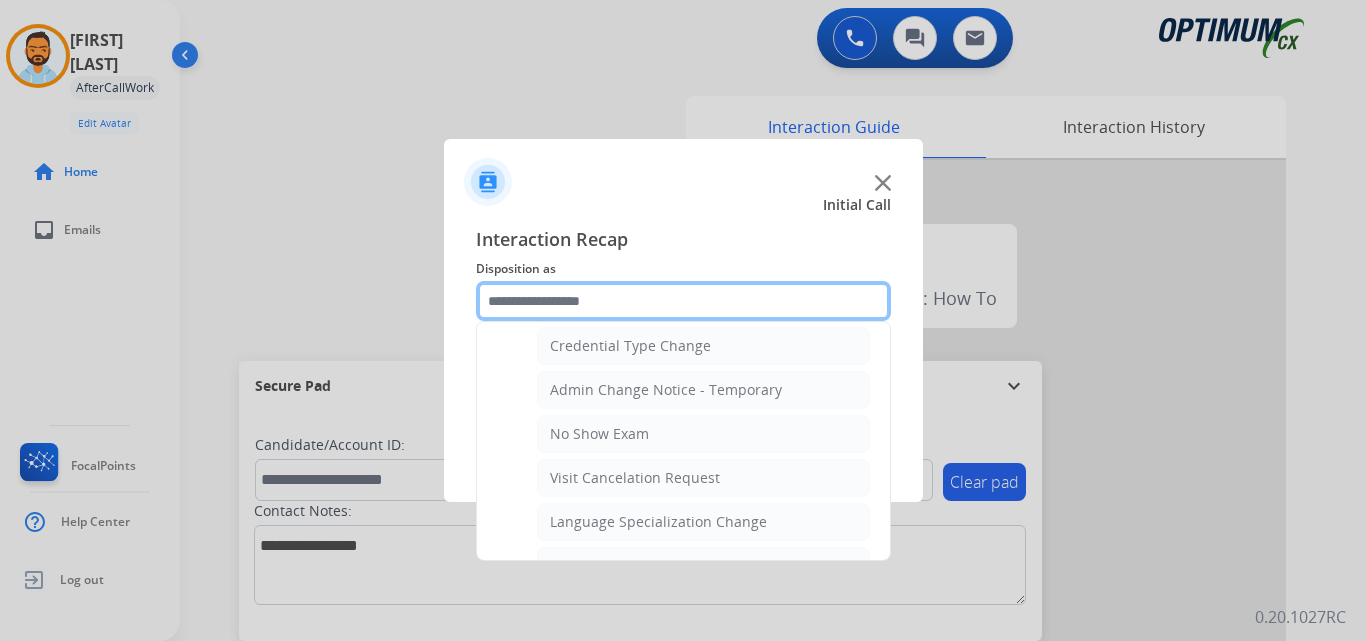 scroll, scrollTop: 1212, scrollLeft: 0, axis: vertical 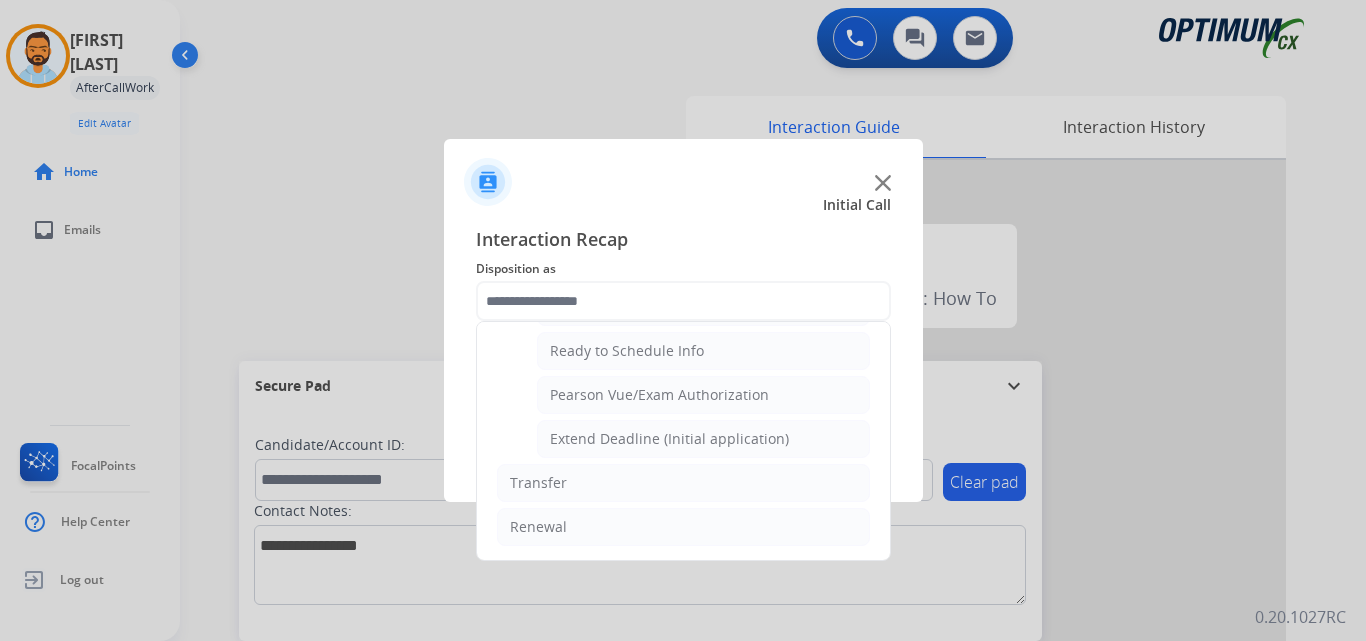 click at bounding box center (683, 320) 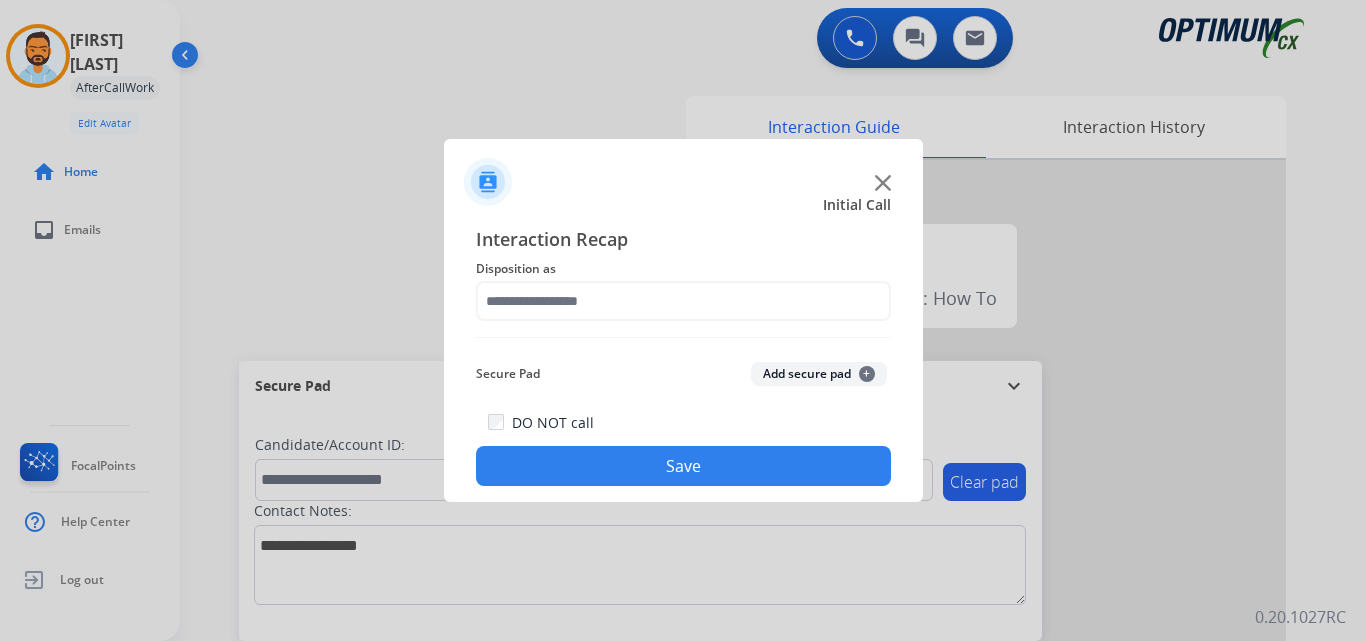 click at bounding box center [683, 320] 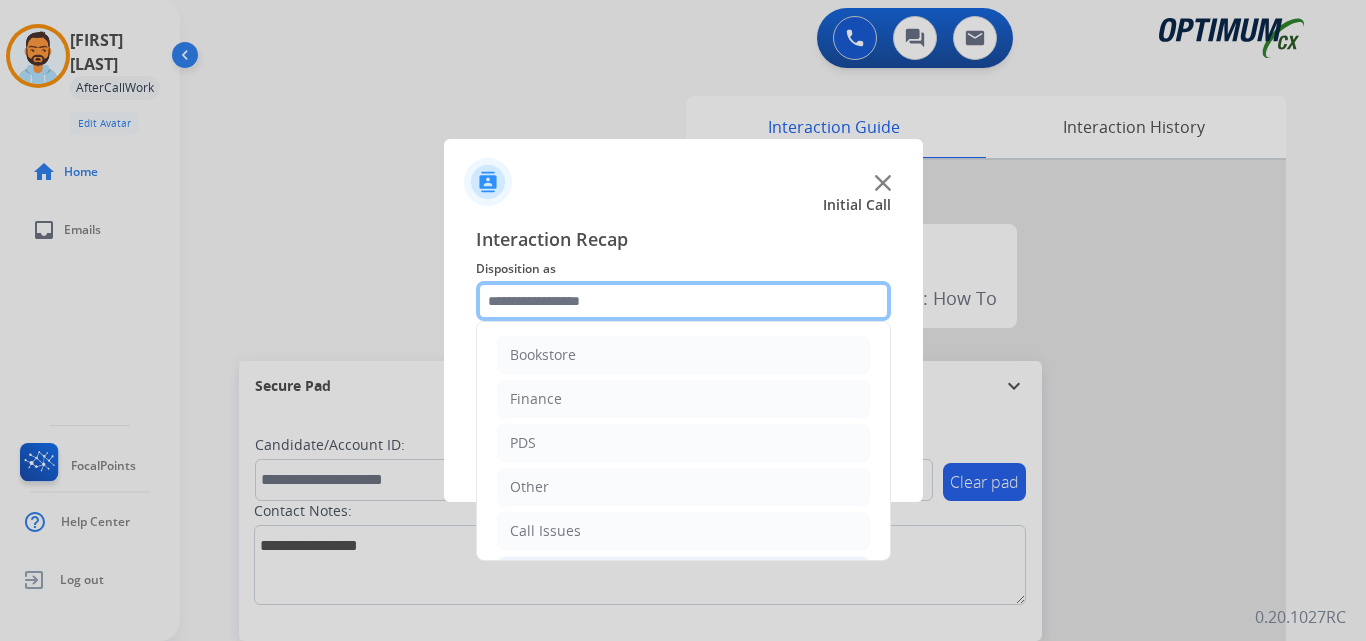 click 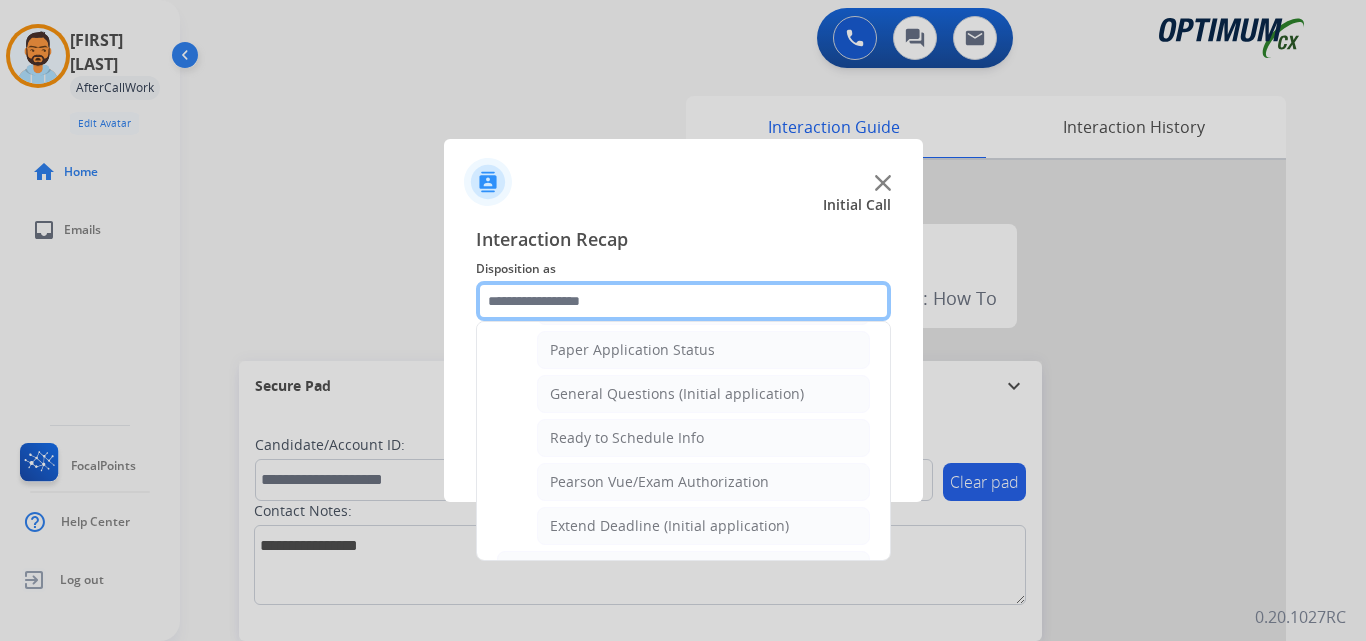 scroll, scrollTop: 1130, scrollLeft: 0, axis: vertical 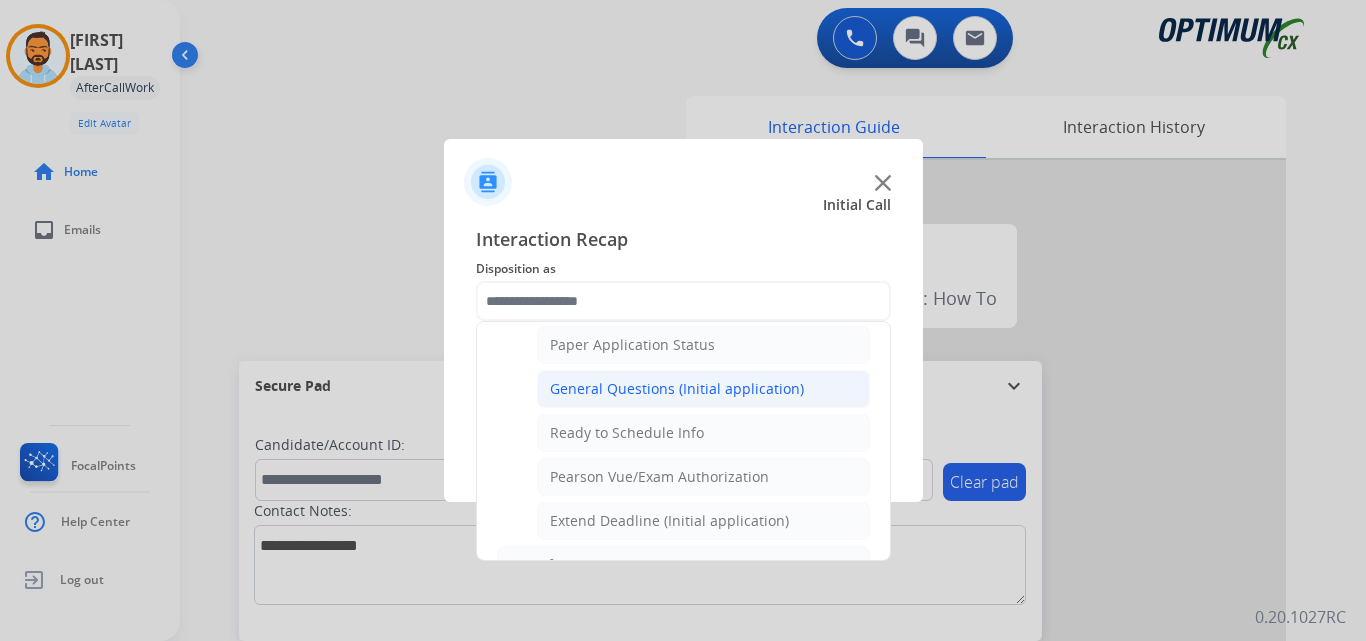 click on "General Questions (Initial application)" 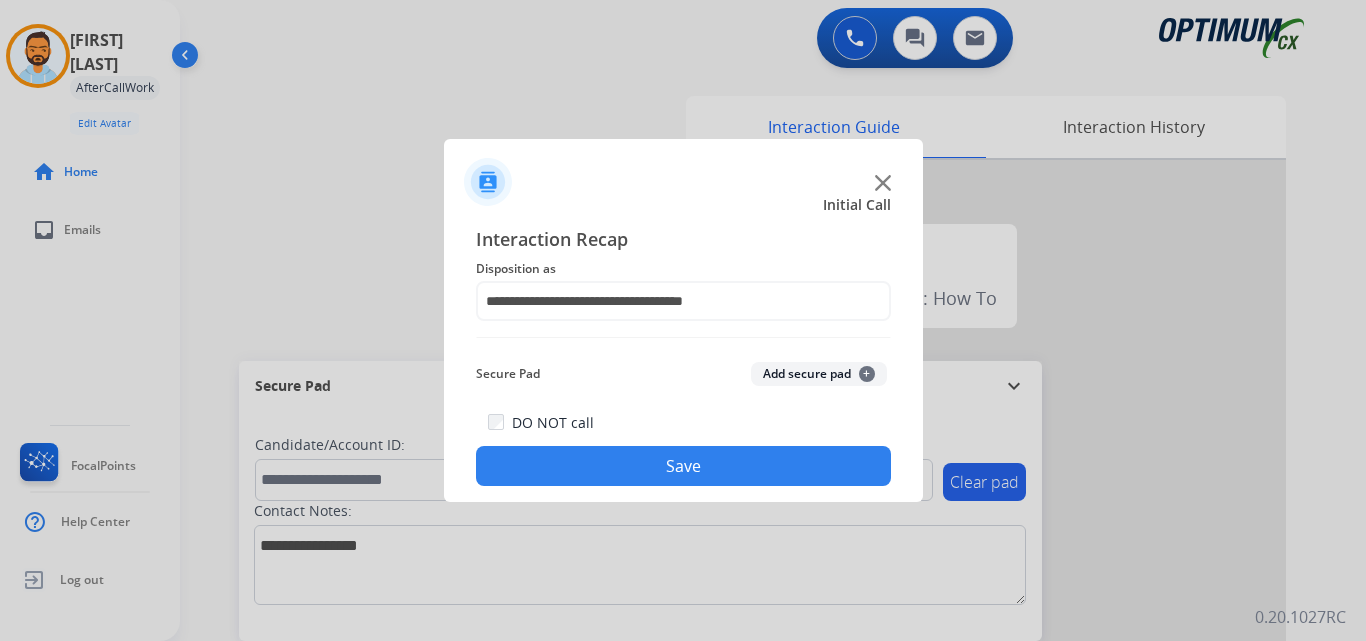 click on "Save" 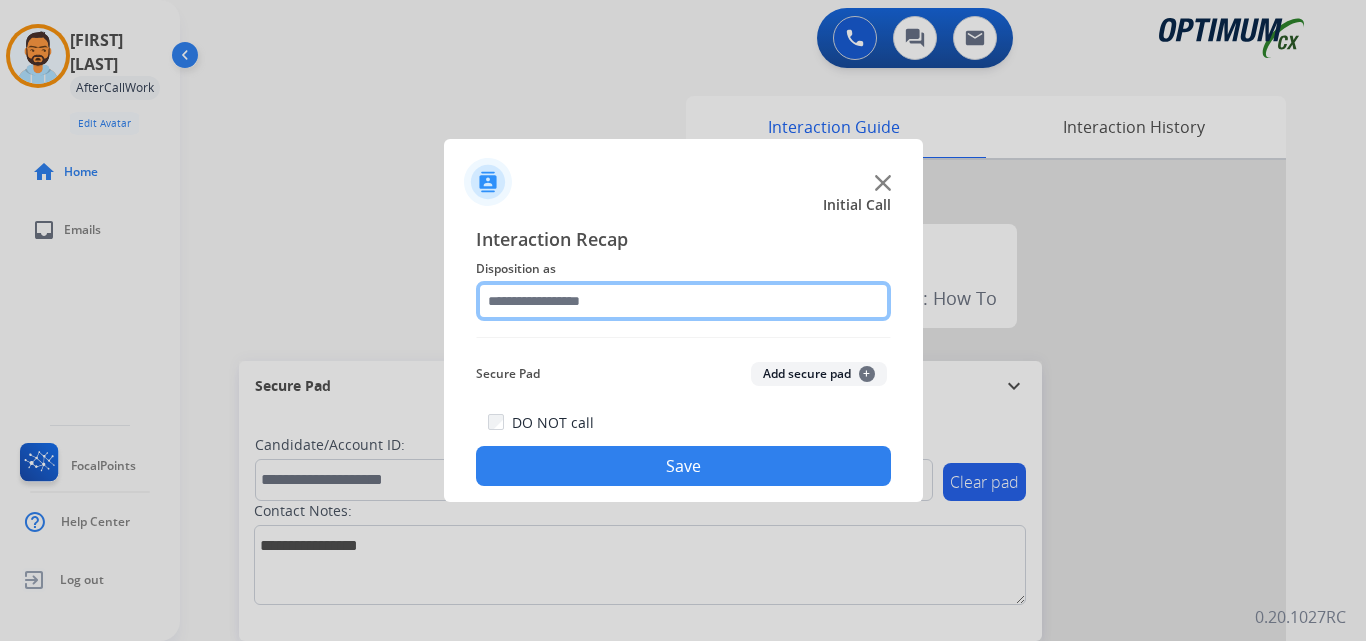 click 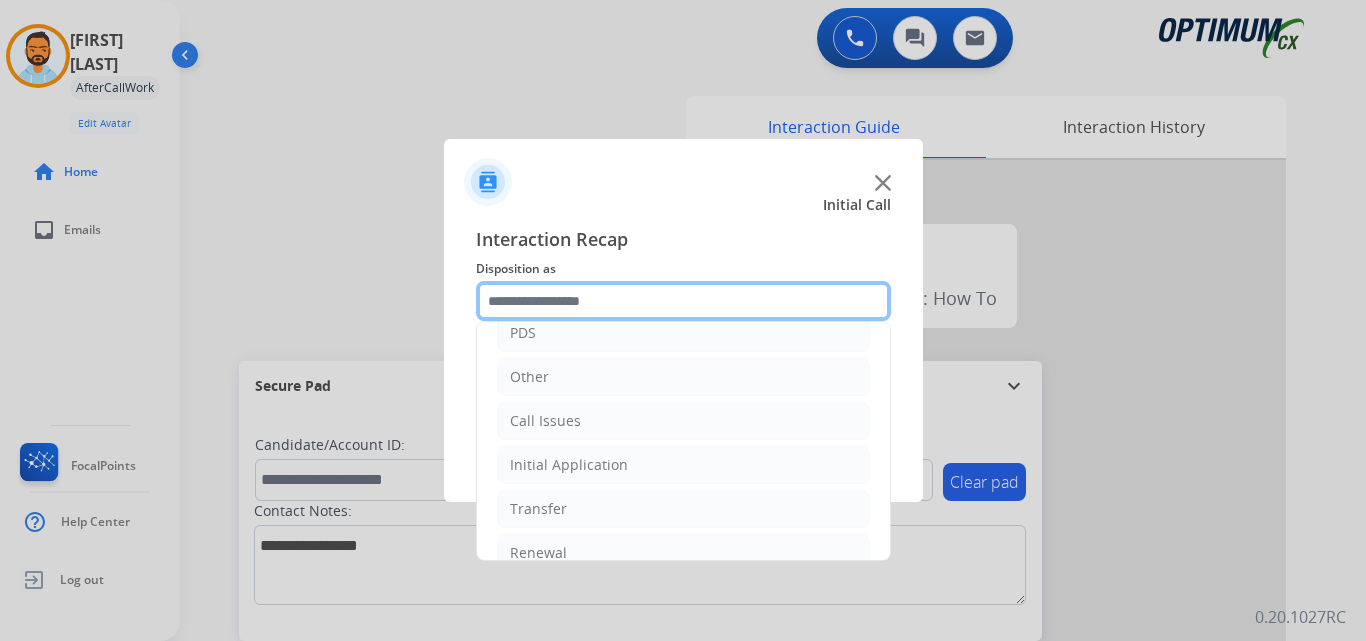 scroll, scrollTop: 136, scrollLeft: 0, axis: vertical 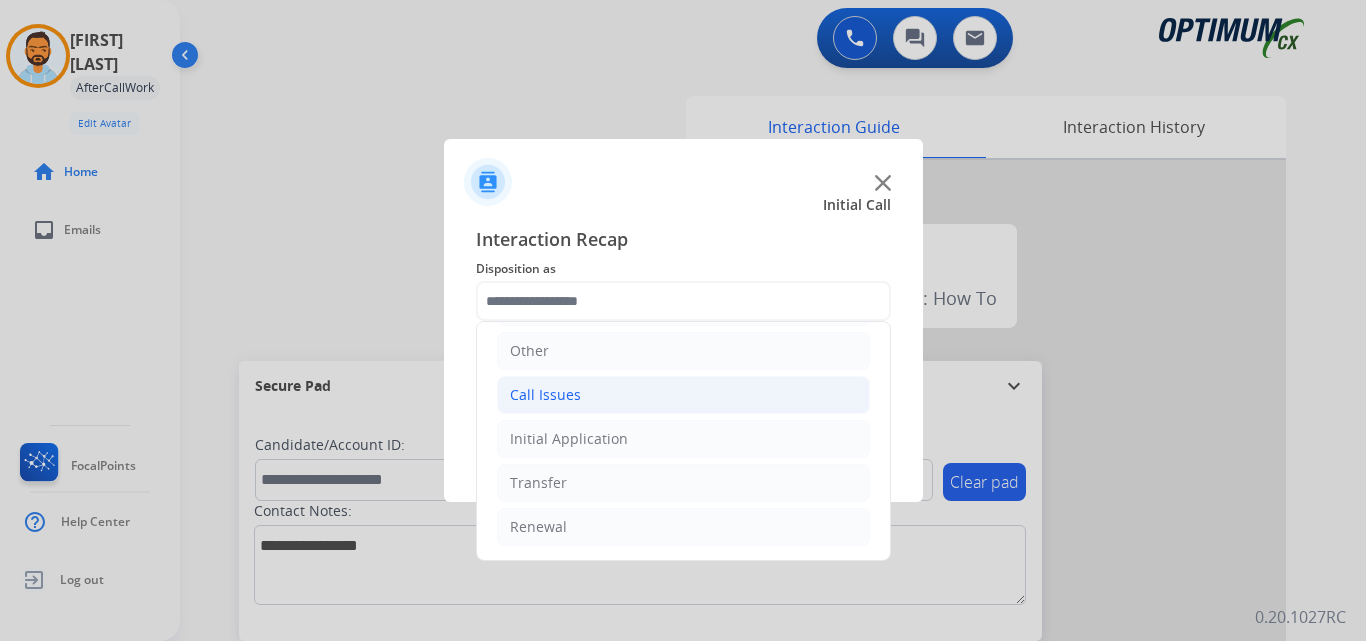 click on "Call Issues" 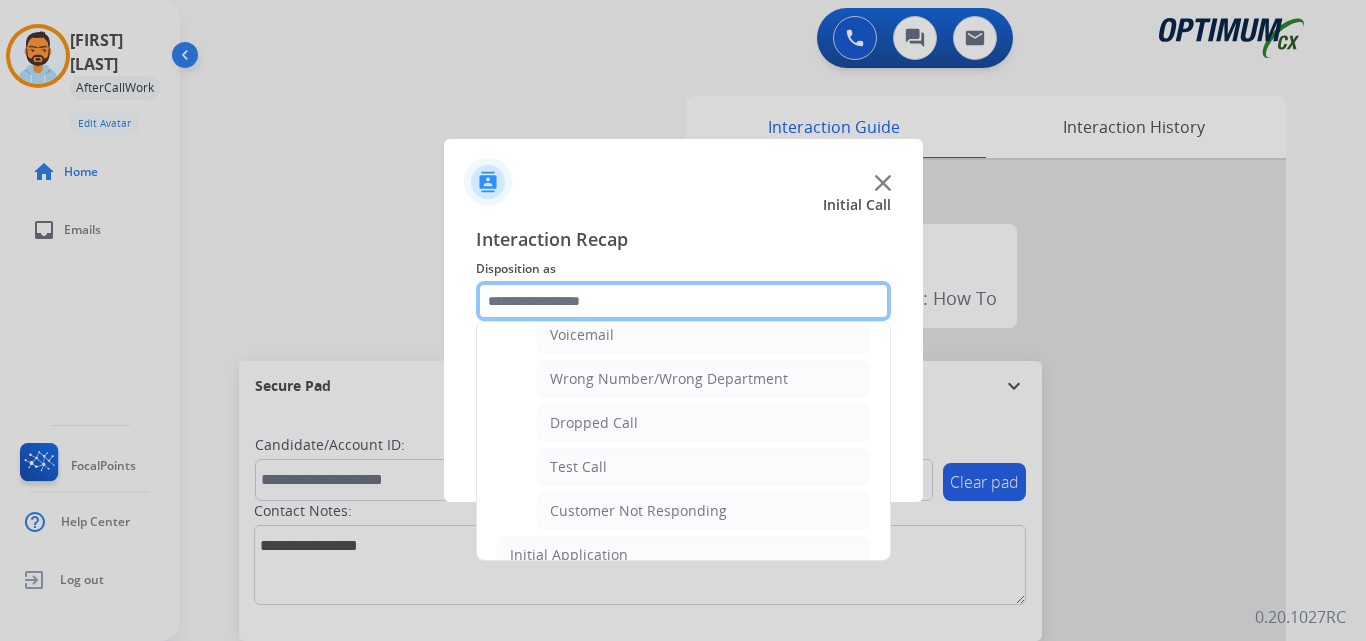 scroll, scrollTop: 245, scrollLeft: 0, axis: vertical 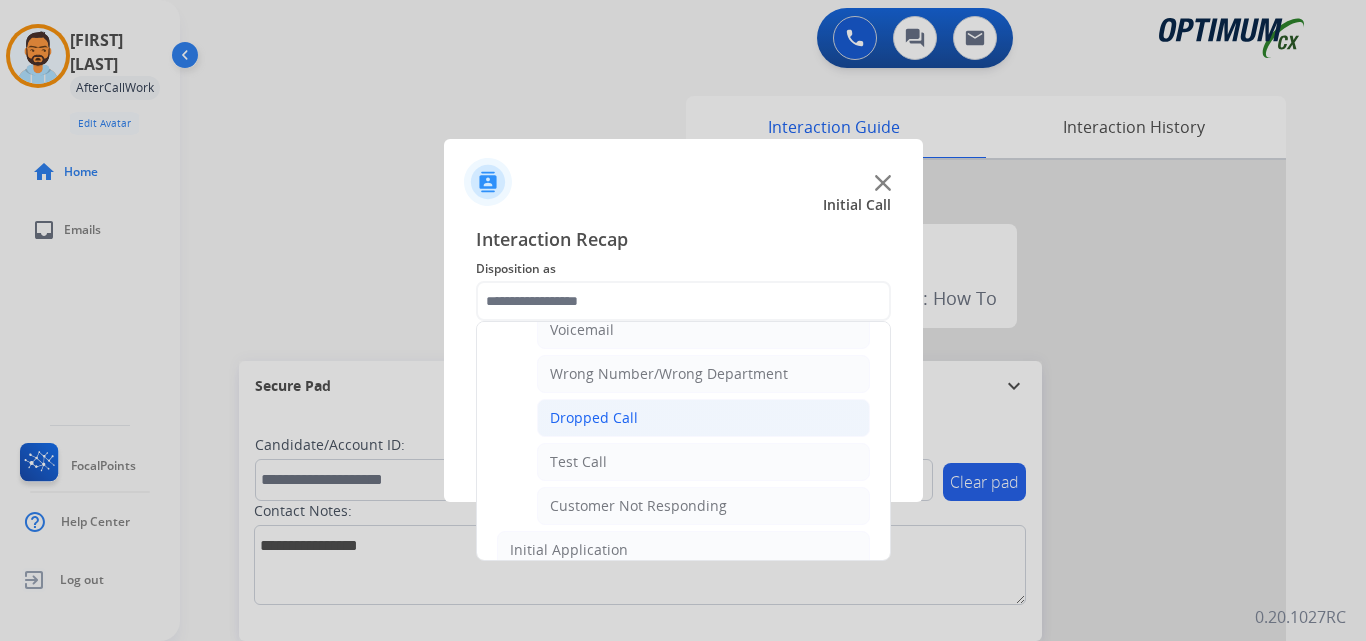 click on "Dropped Call" 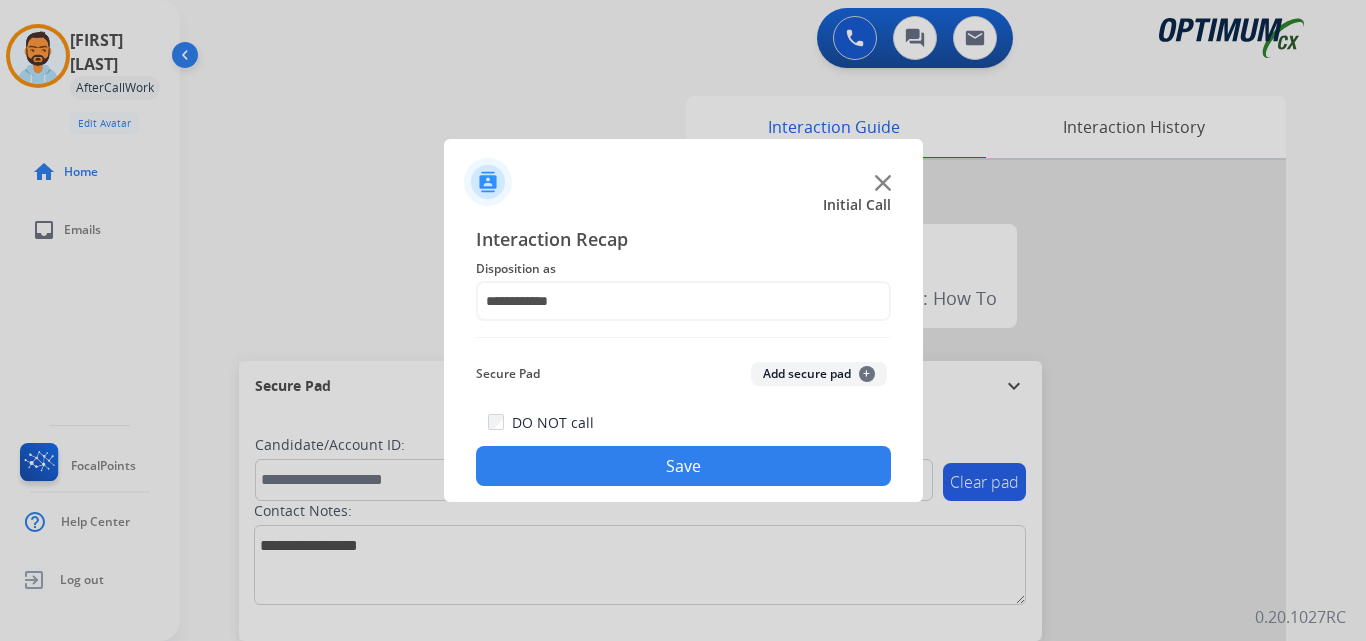 click on "Save" 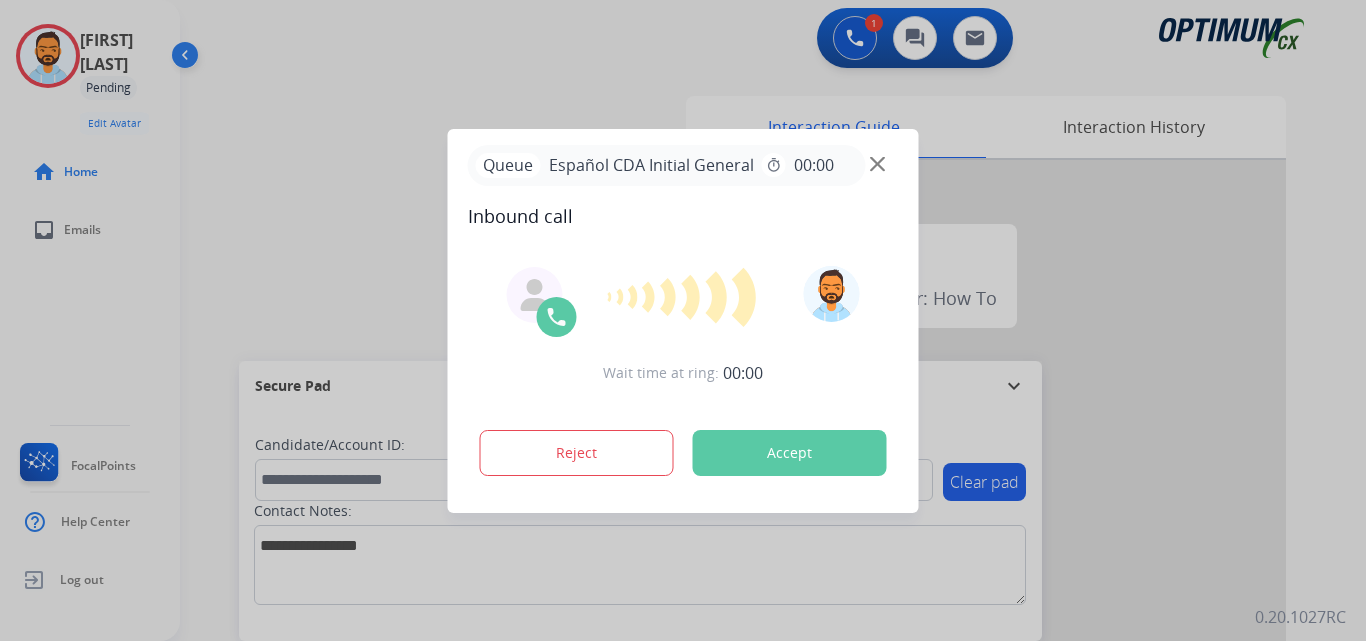 click on "Accept" at bounding box center (790, 453) 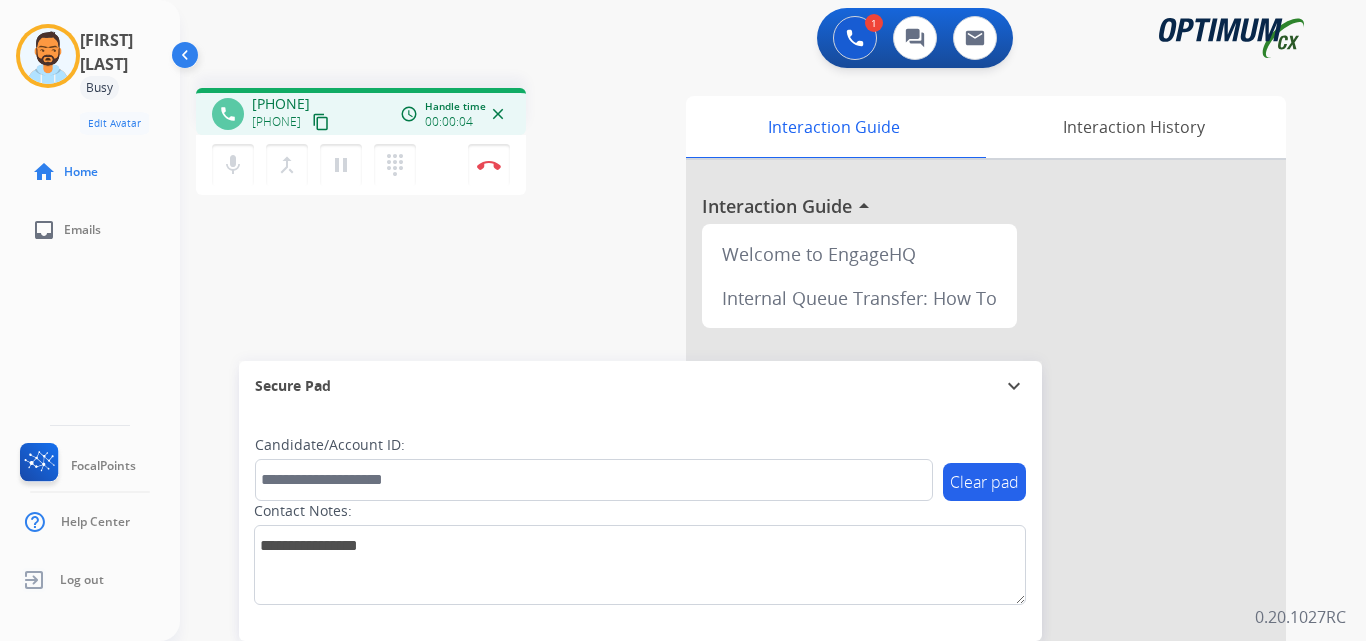 click on "content_copy" at bounding box center (321, 122) 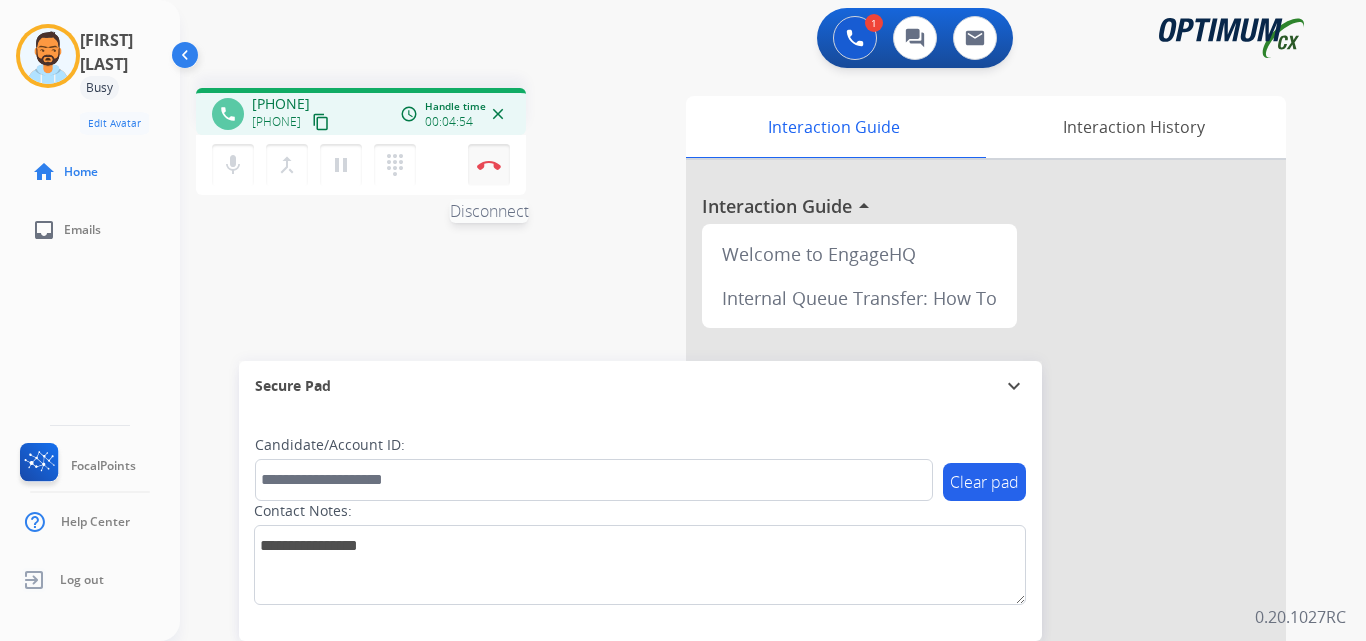 click on "Disconnect" at bounding box center [489, 165] 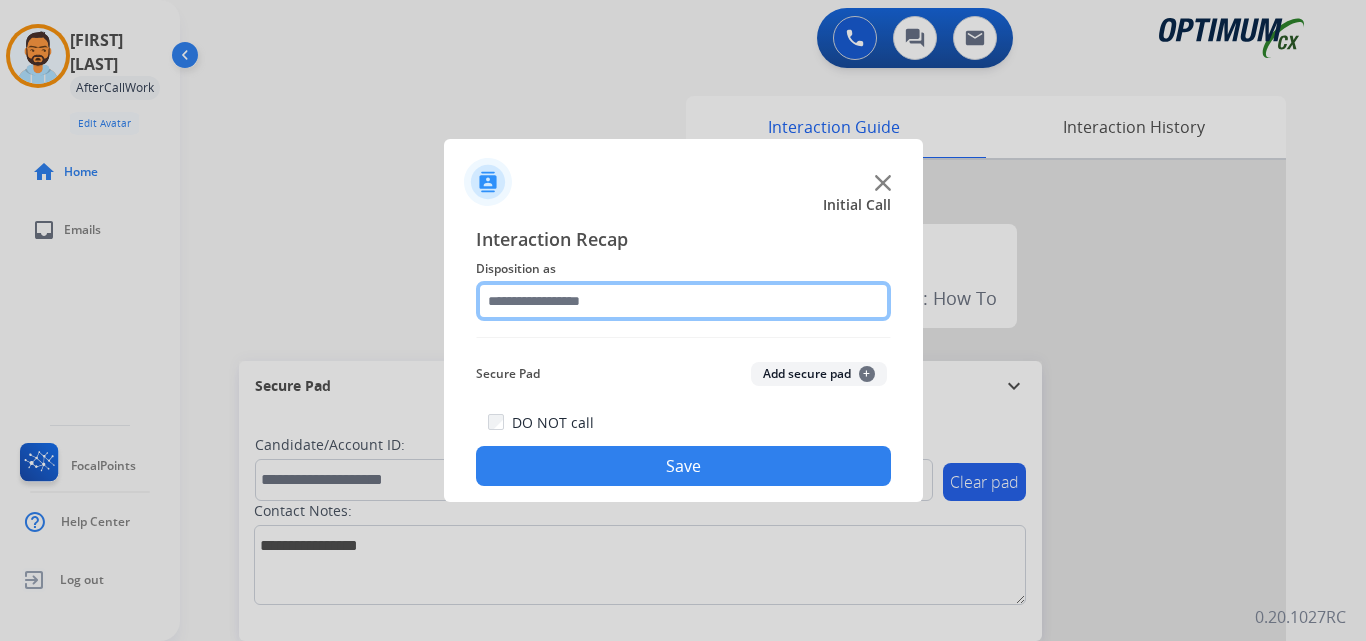 click 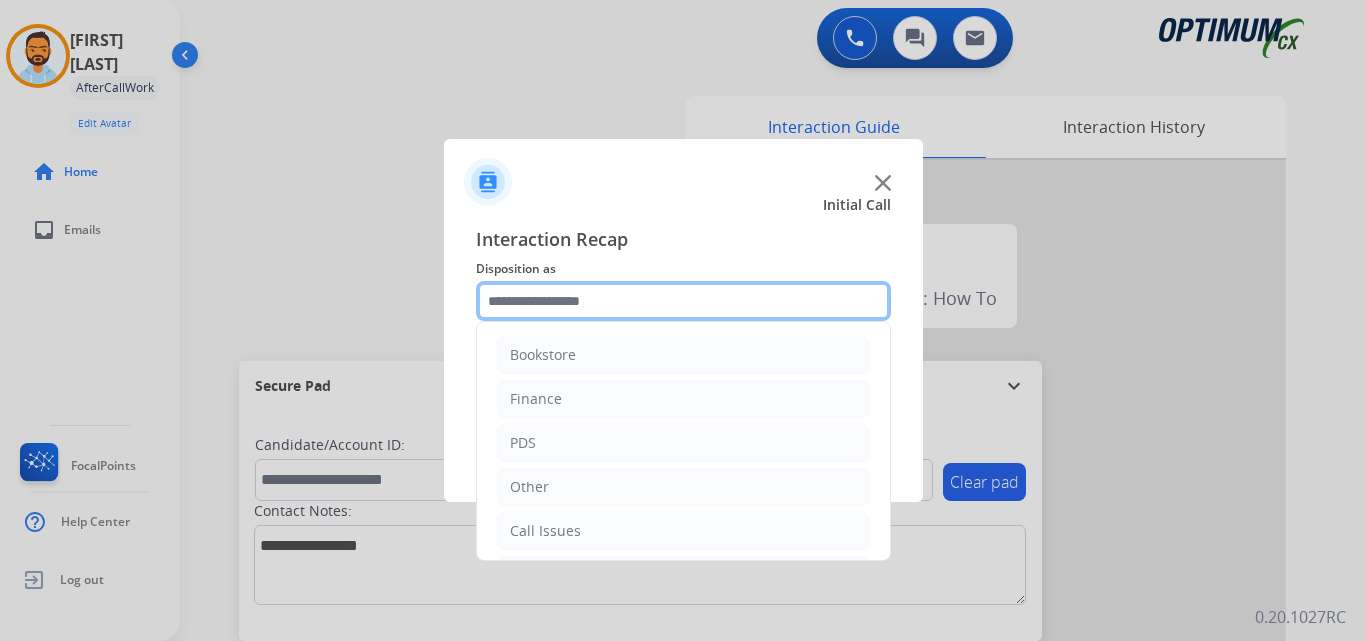 scroll, scrollTop: 136, scrollLeft: 0, axis: vertical 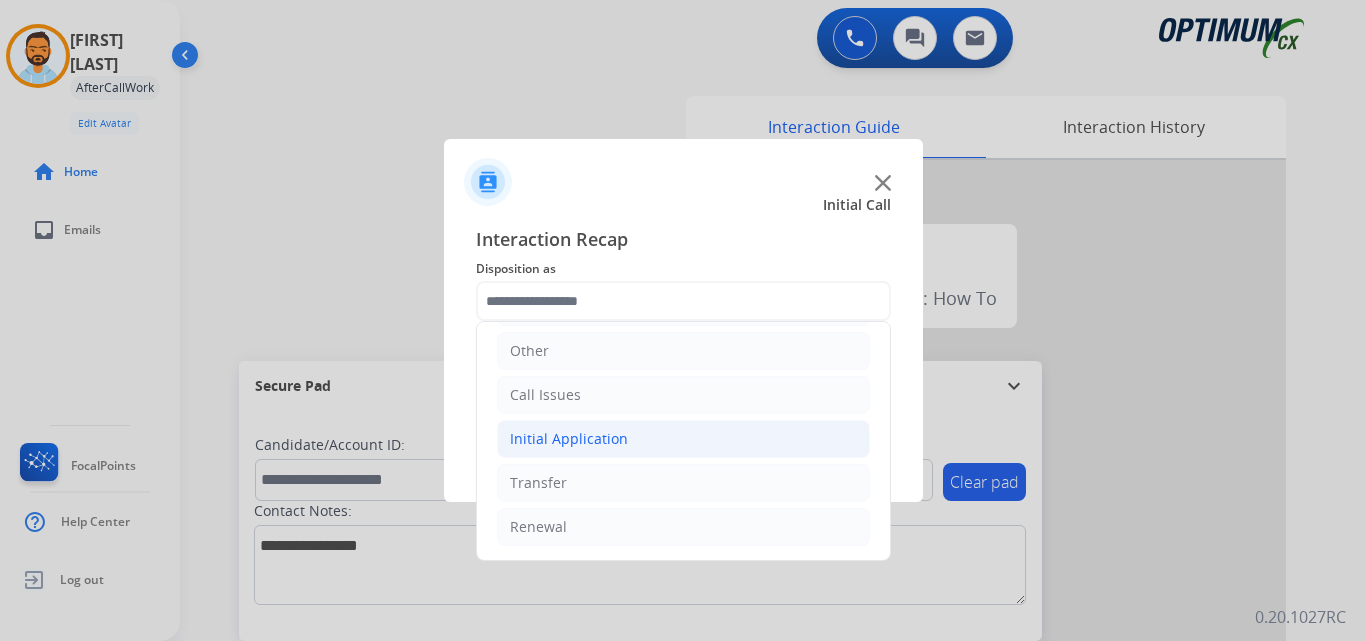 click on "Initial Application" 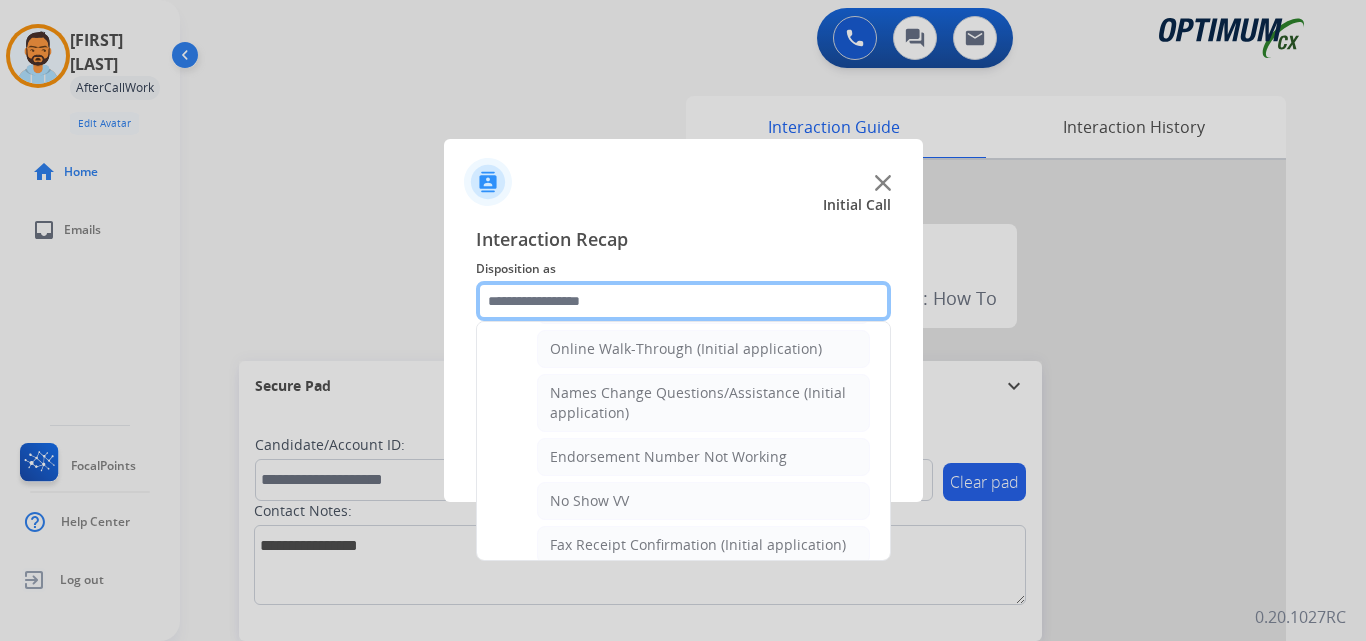 scroll, scrollTop: 444, scrollLeft: 0, axis: vertical 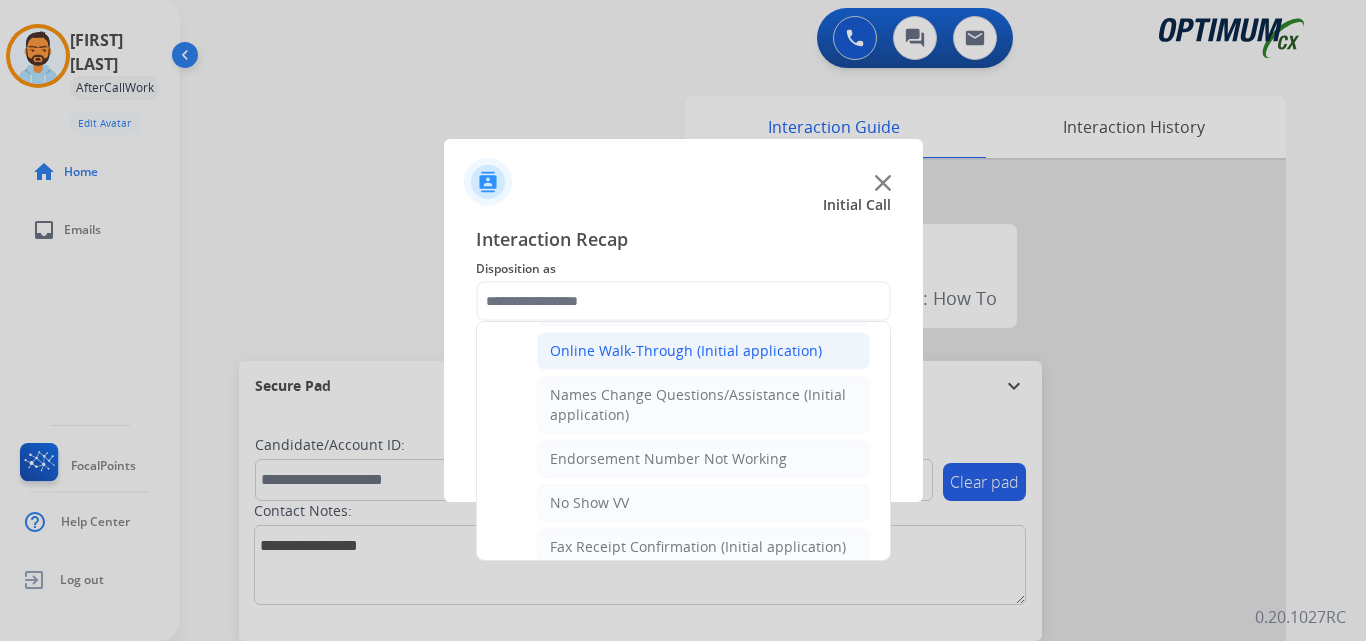 click on "Online Walk-Through (Initial application)" 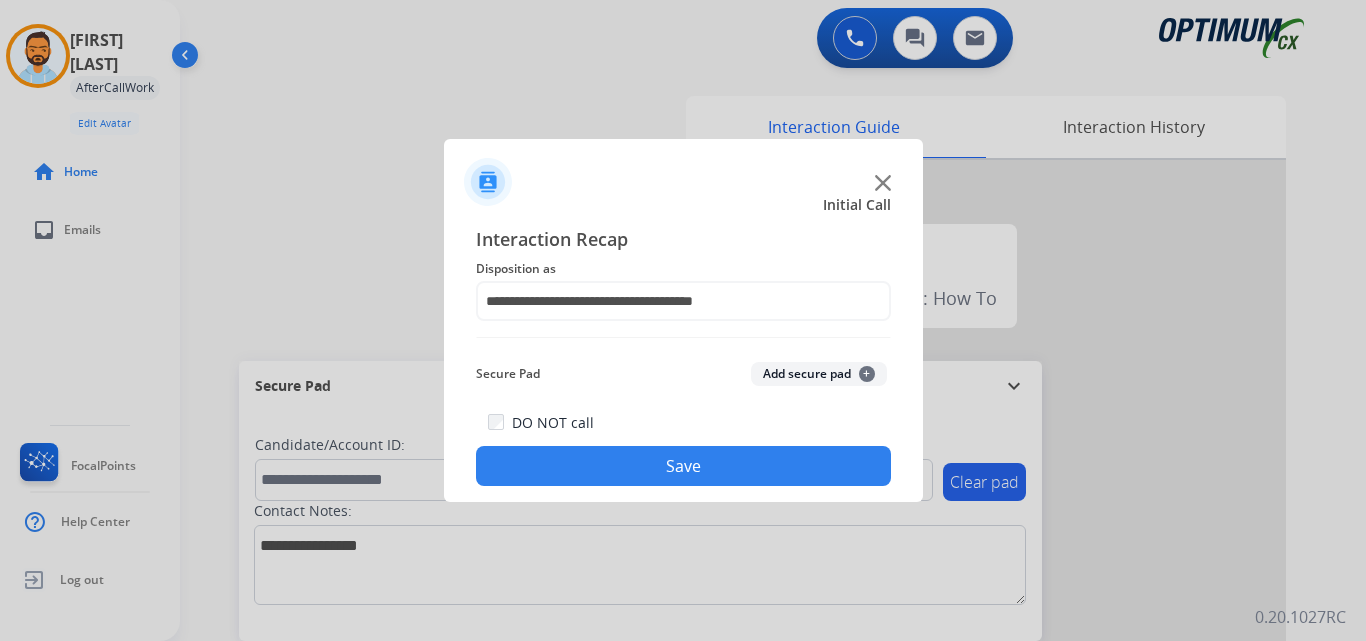 click on "Save" 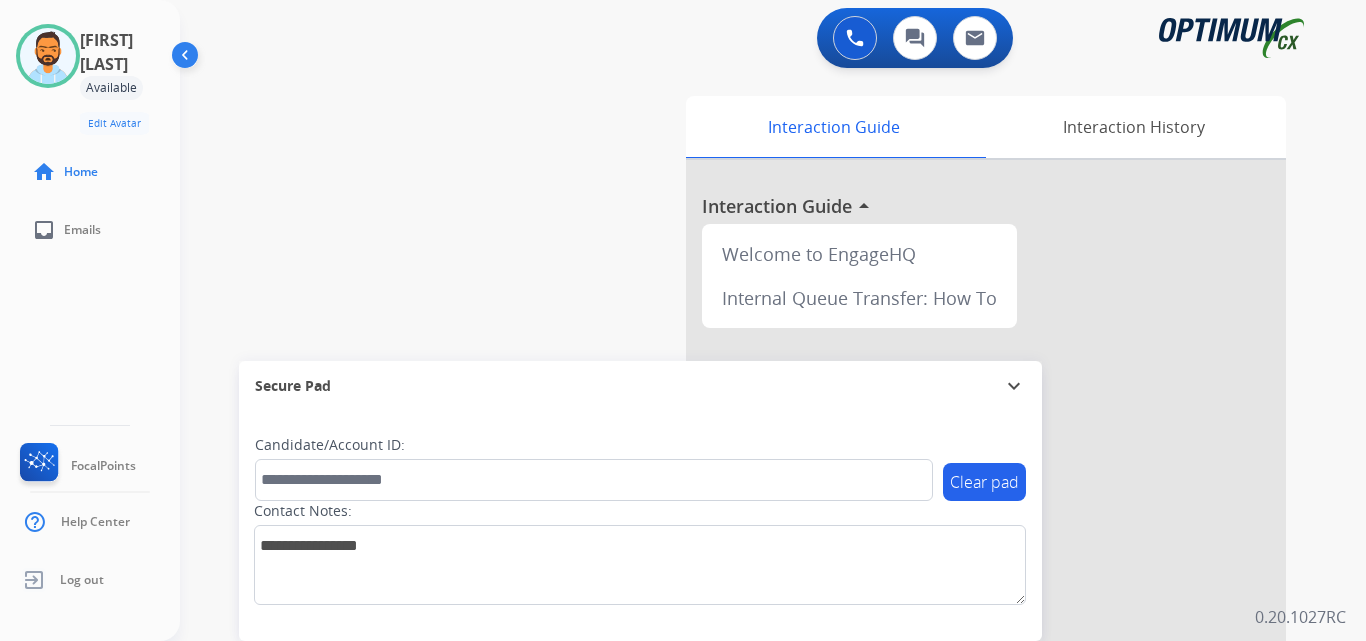 click on "swap_horiz Break voice bridge close_fullscreen Connect 3-Way Call merge_type Separate 3-Way Call  Interaction Guide   Interaction History  Interaction Guide arrow_drop_up  Welcome to EngageHQ   Internal Queue Transfer: How To  Secure Pad expand_more Clear pad Candidate/Account ID: Contact Notes:" at bounding box center [749, 489] 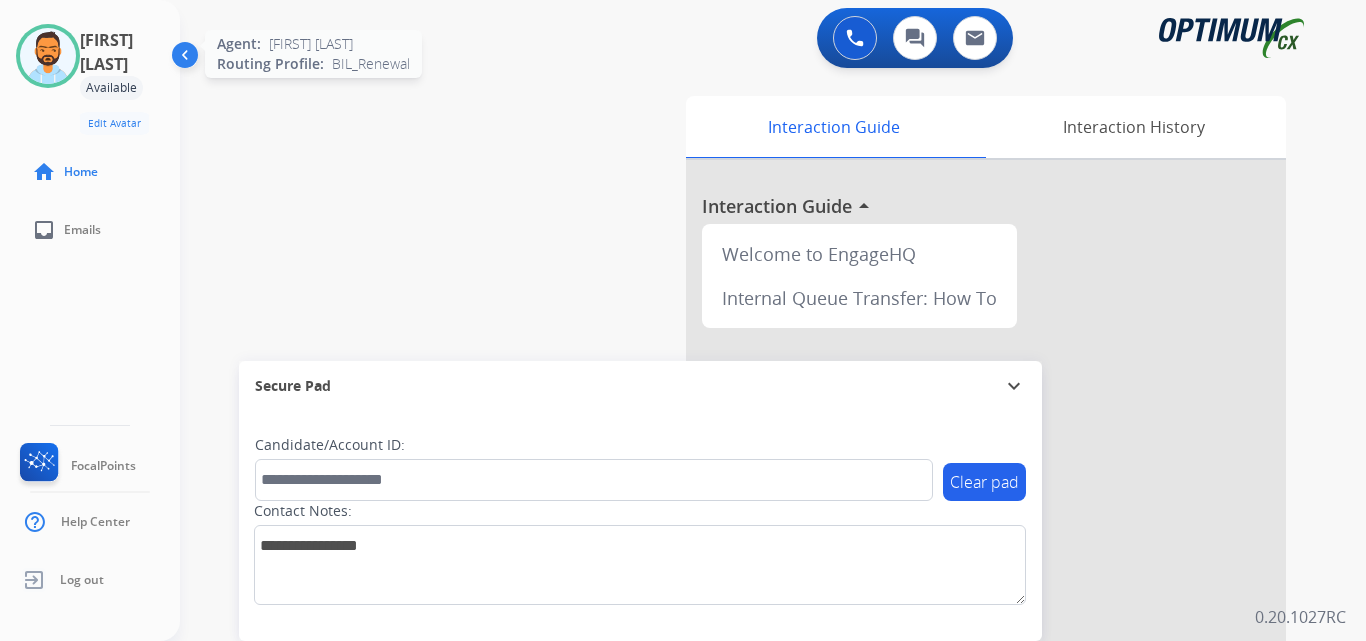 click at bounding box center (48, 56) 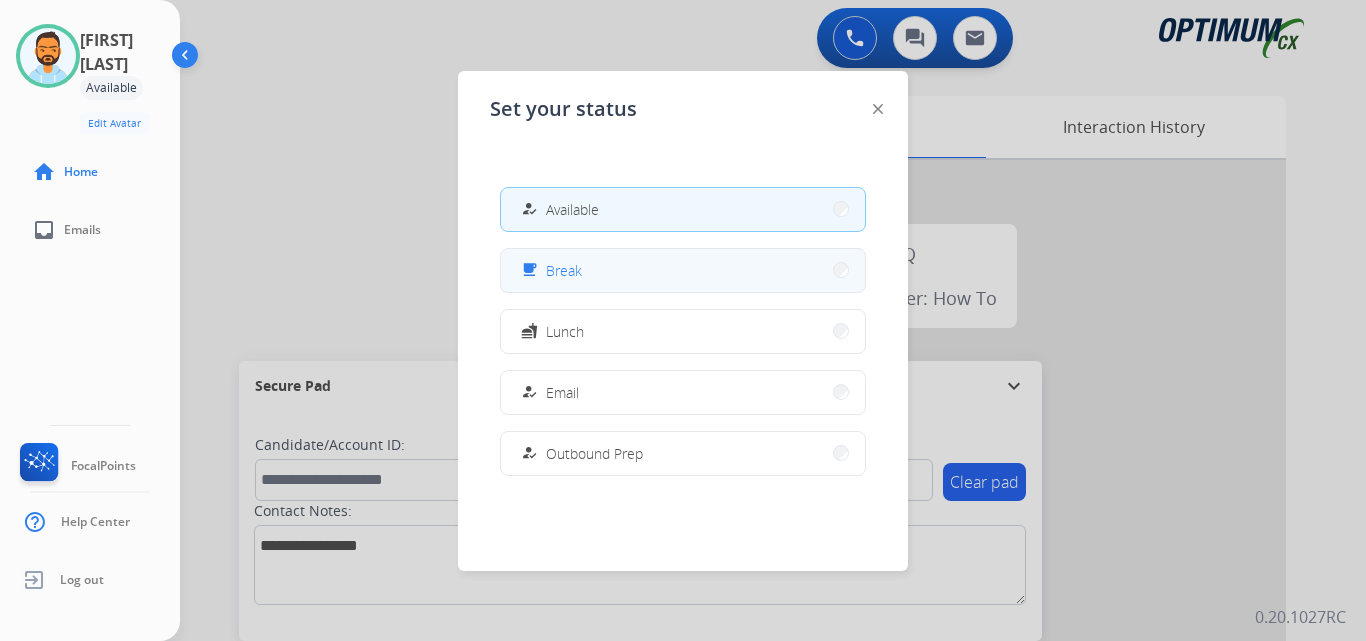 click on "free_breakfast Break" at bounding box center [683, 270] 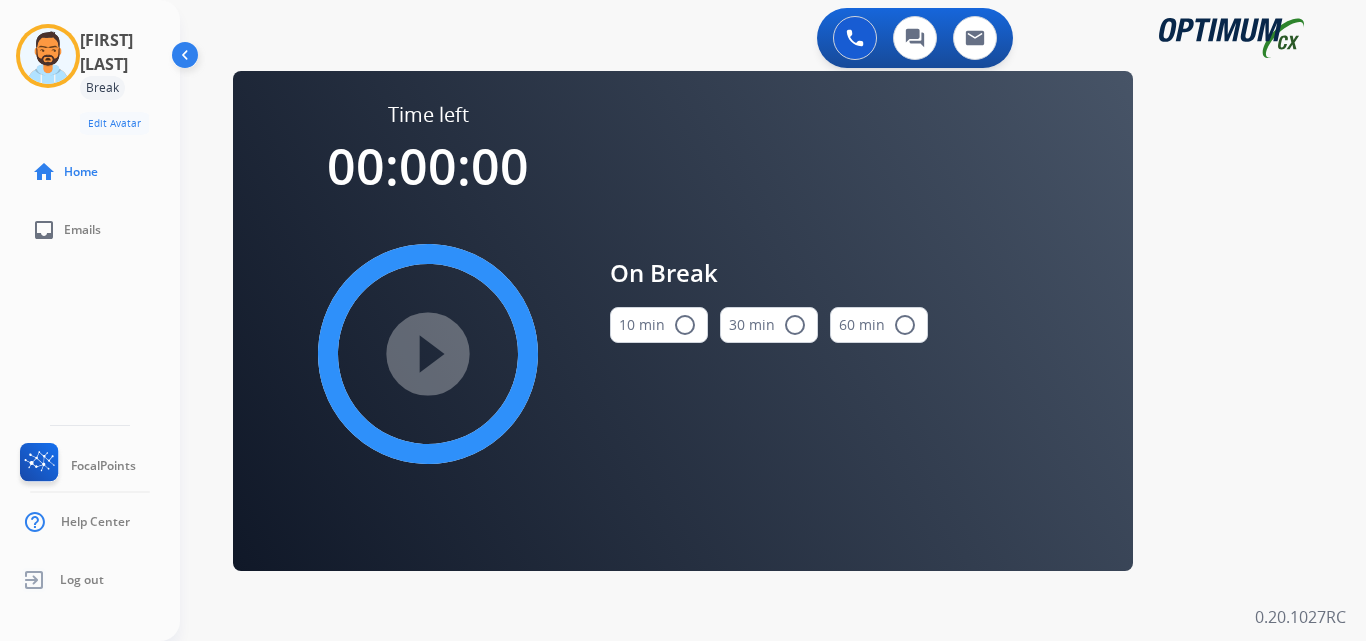 click on "10 min  radio_button_unchecked" at bounding box center [659, 325] 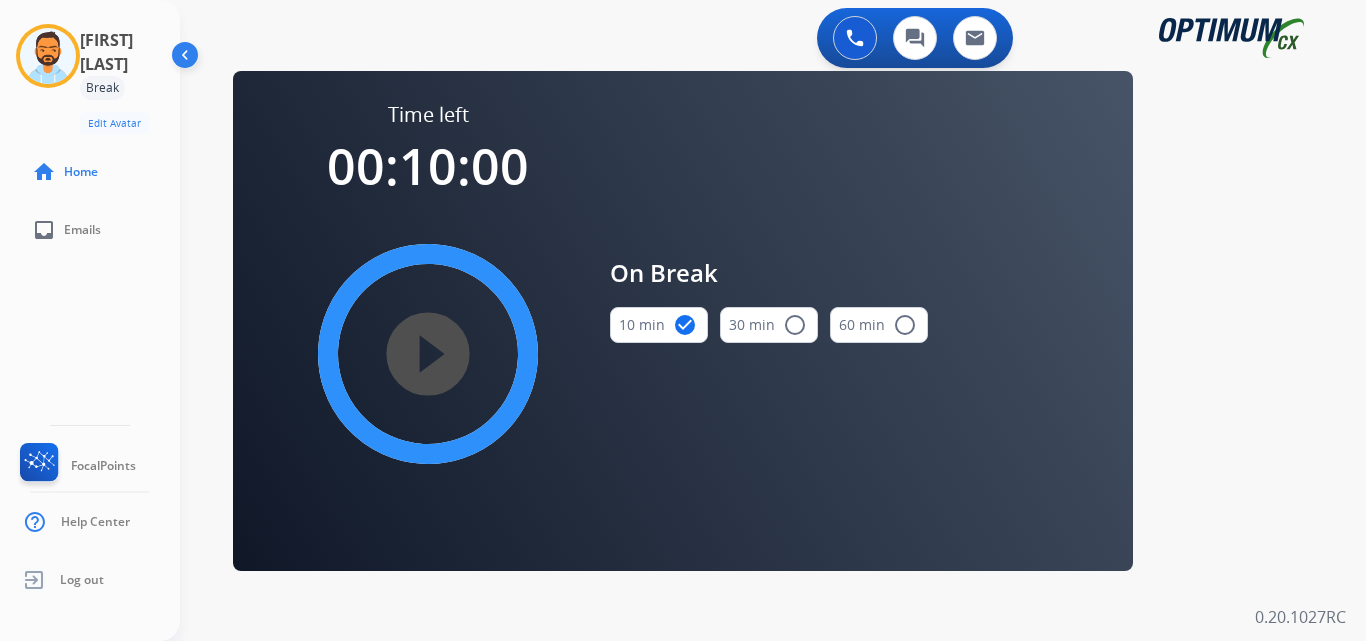 click on "play_circle_filled" at bounding box center [428, 354] 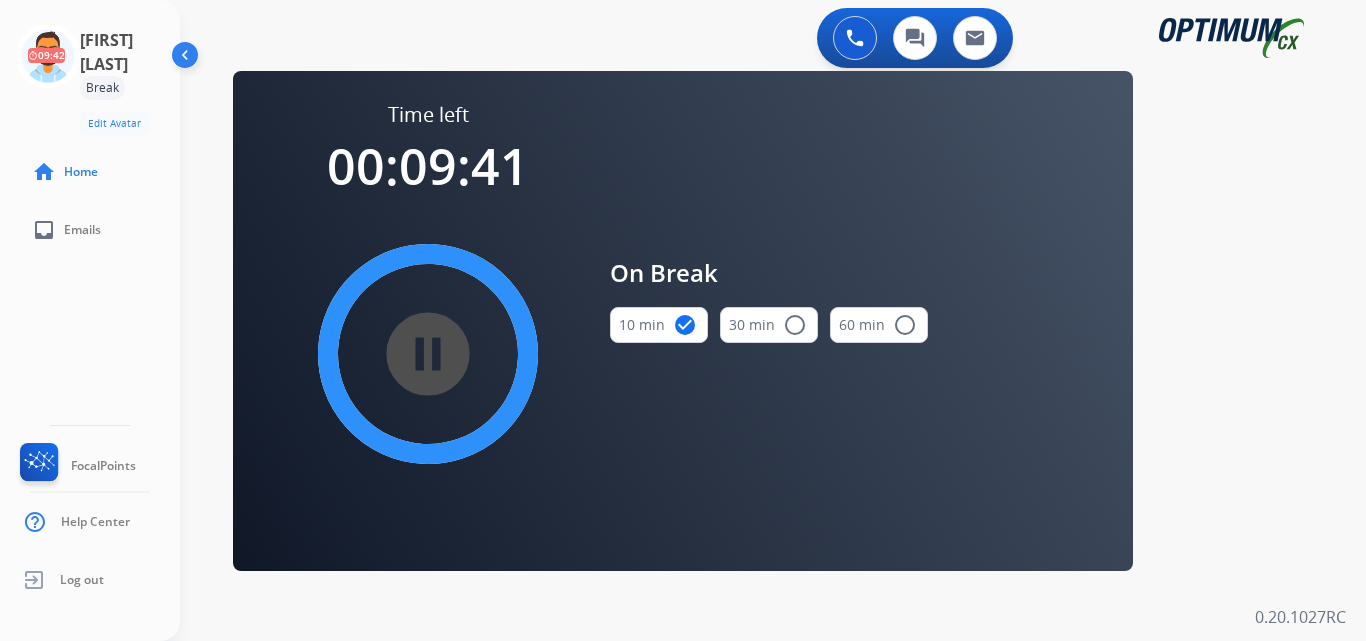 click on "[PHONE]   Break  Edit Avatar  09:42   Agent:   [FIRST] [LAST]  Routing Profile:  BIL_Renewal home  Home  inbox  Emails   FocalPoints   Help Center   Log out" 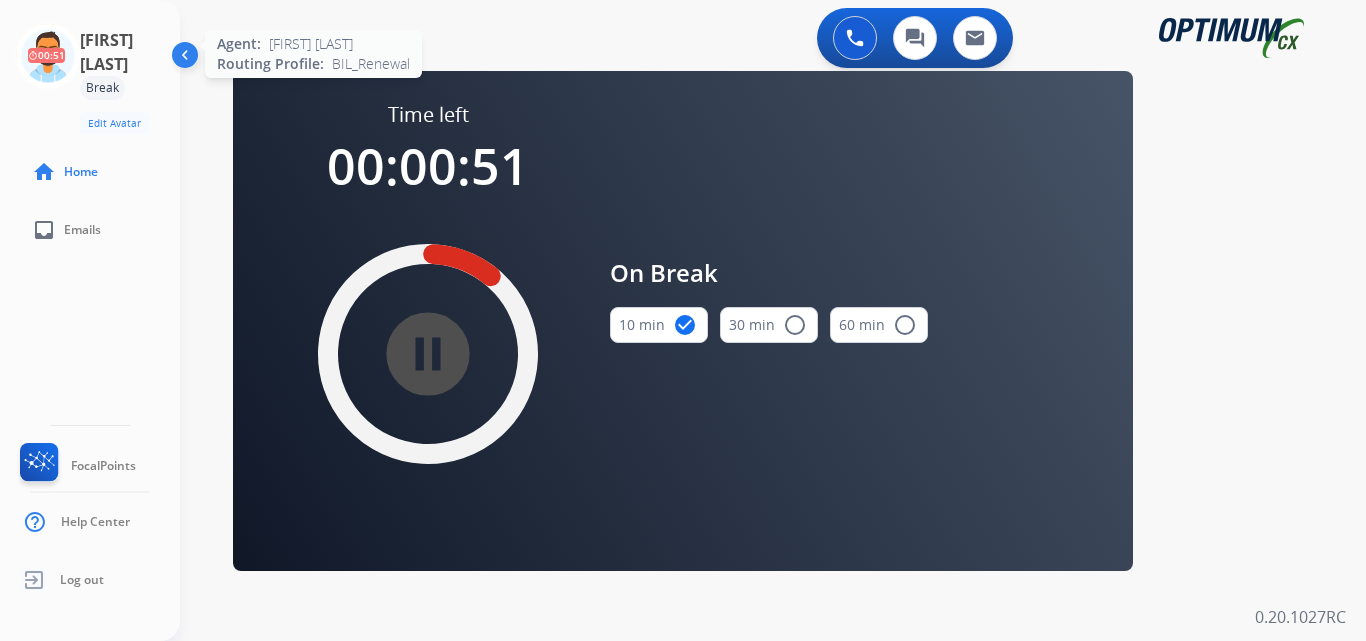 click 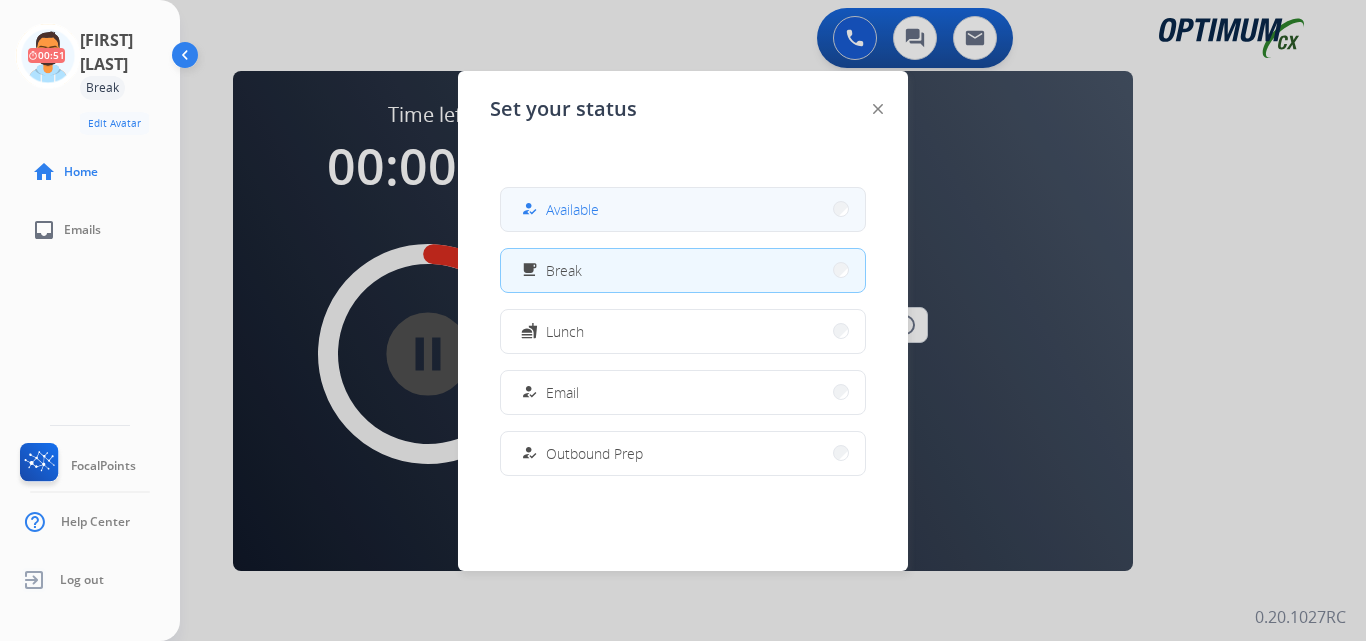 click on "how_to_reg Available" at bounding box center [683, 209] 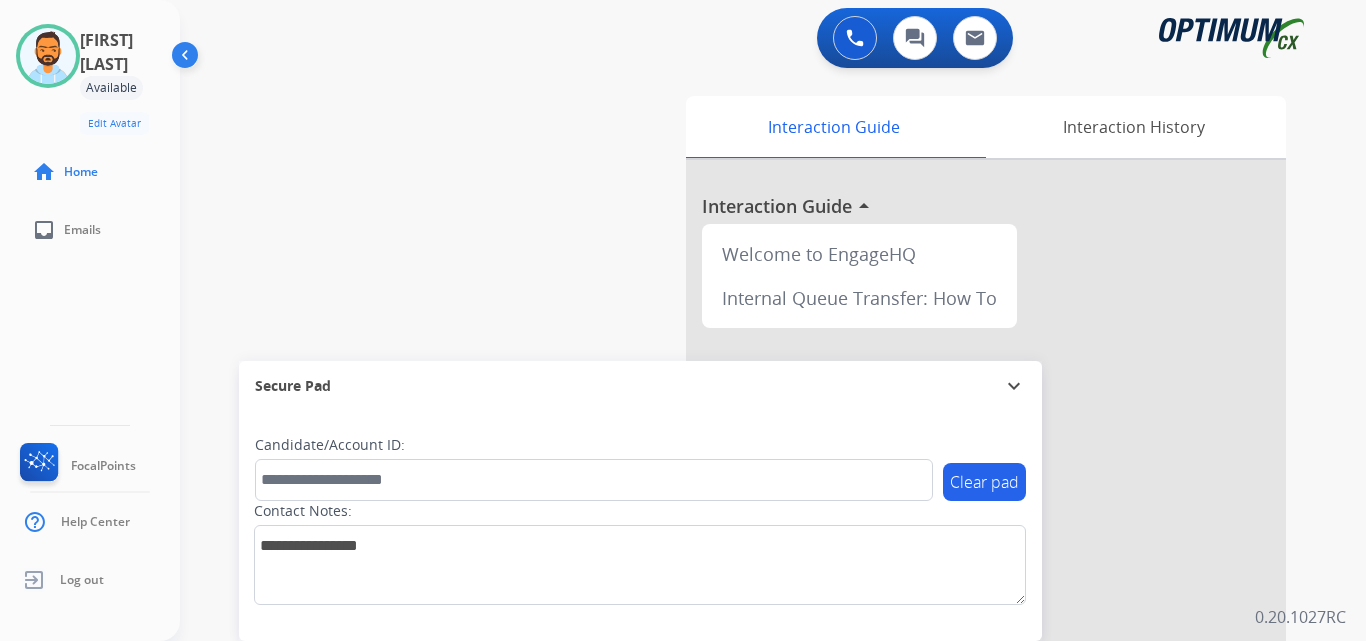 click on "swap_horiz Break voice bridge close_fullscreen Connect 3-Way Call merge_type Separate 3-Way Call  Interaction Guide   Interaction History  Interaction Guide arrow_drop_up  Welcome to EngageHQ   Internal Queue Transfer: How To  Secure Pad expand_more Clear pad Candidate/Account ID: Contact Notes:" at bounding box center (749, 489) 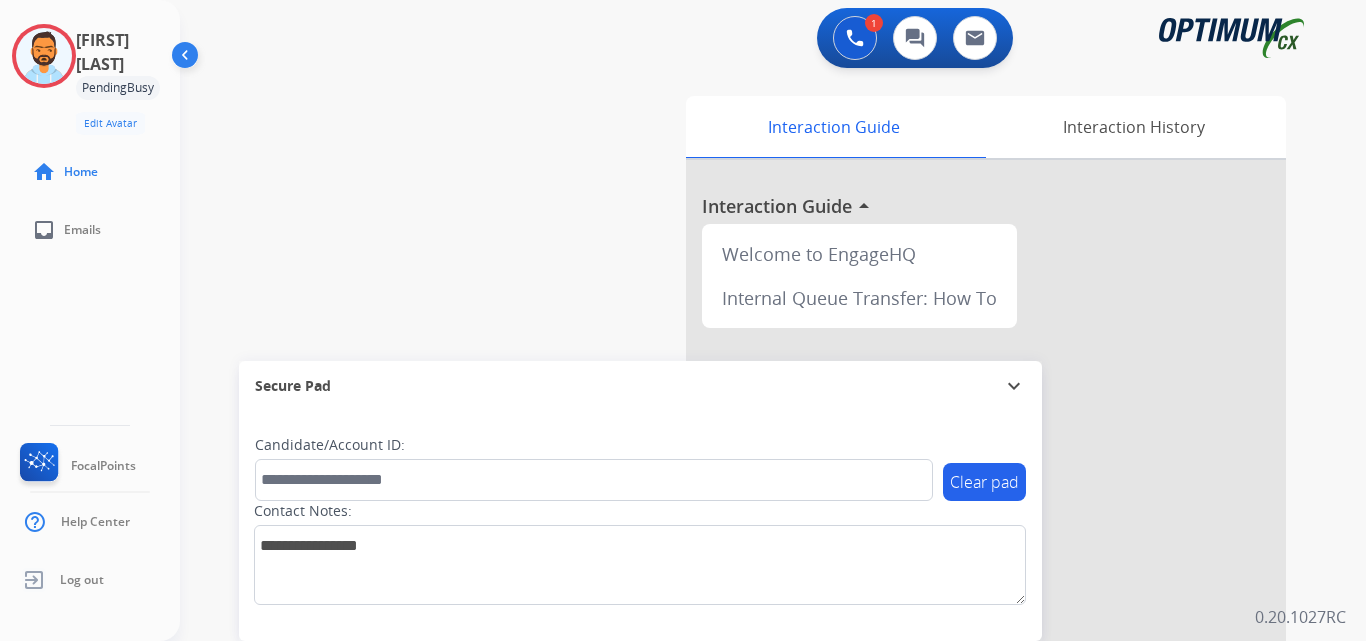 click on "Accept" at bounding box center [790, 453] 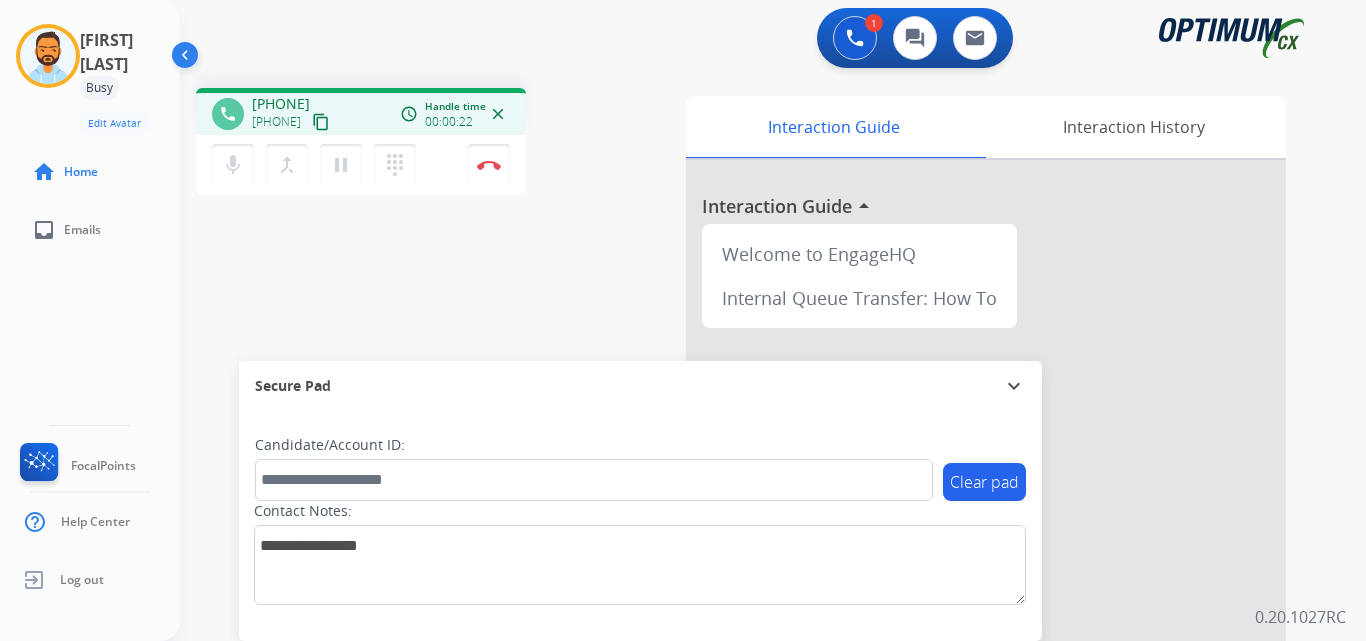 click on "content_copy" at bounding box center (321, 122) 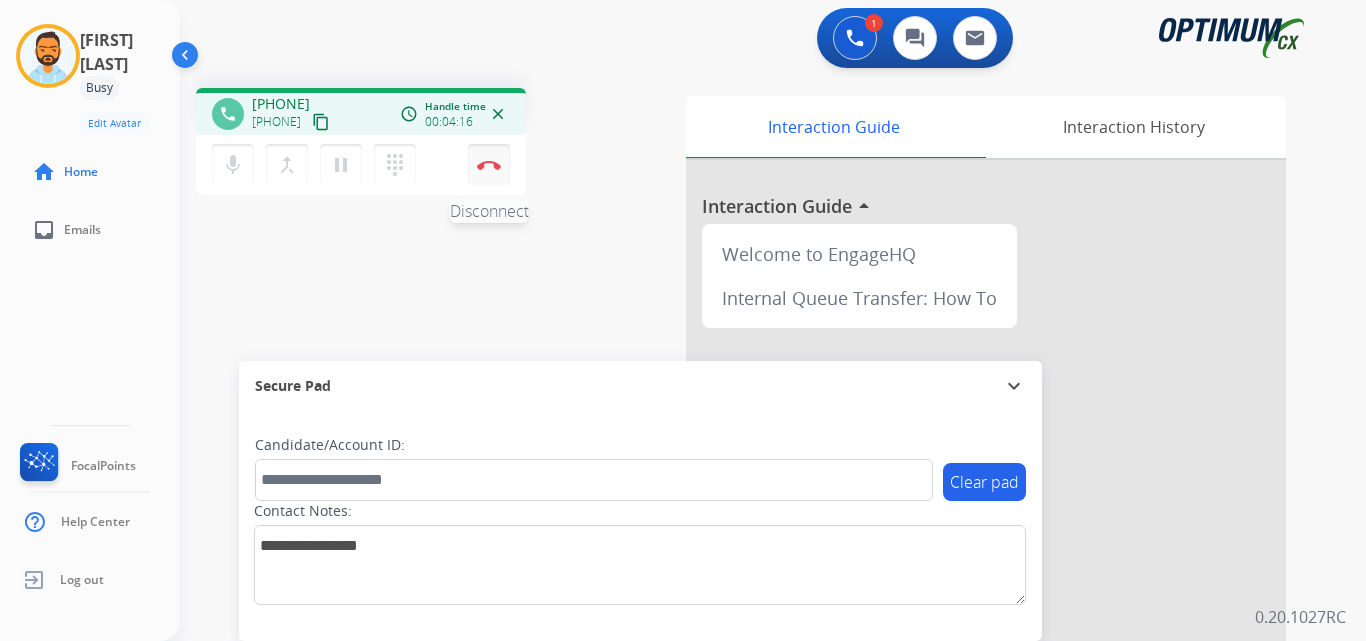 click at bounding box center [489, 165] 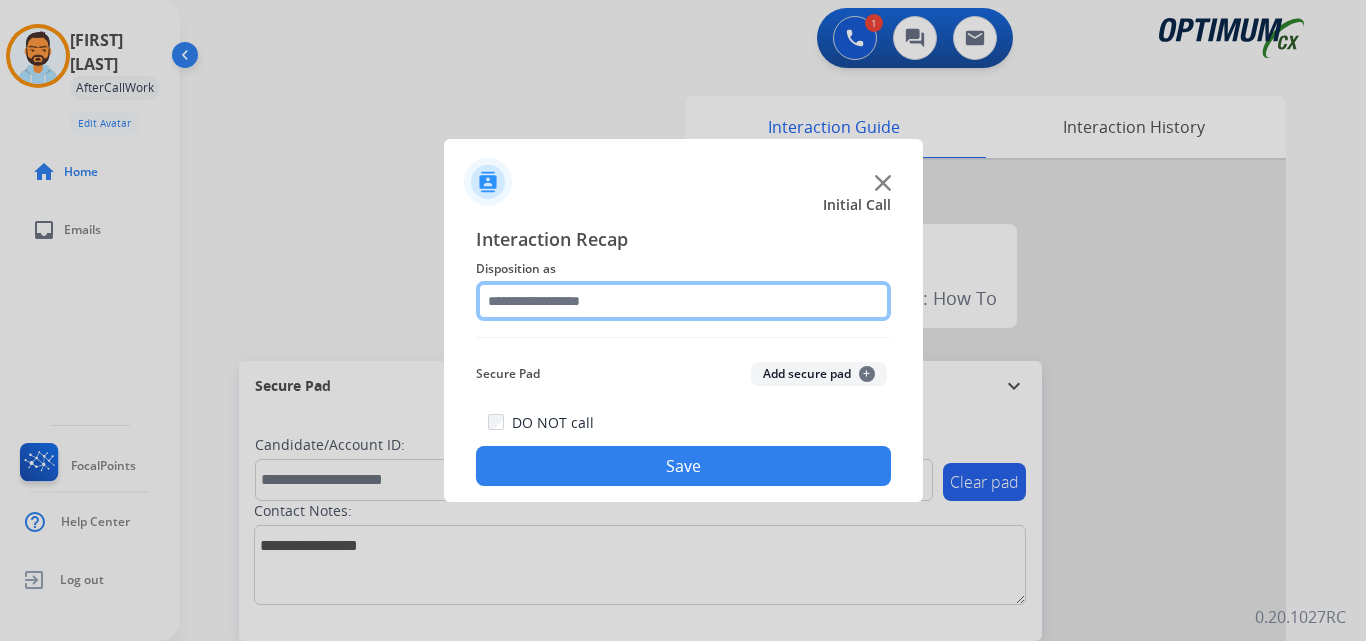 click 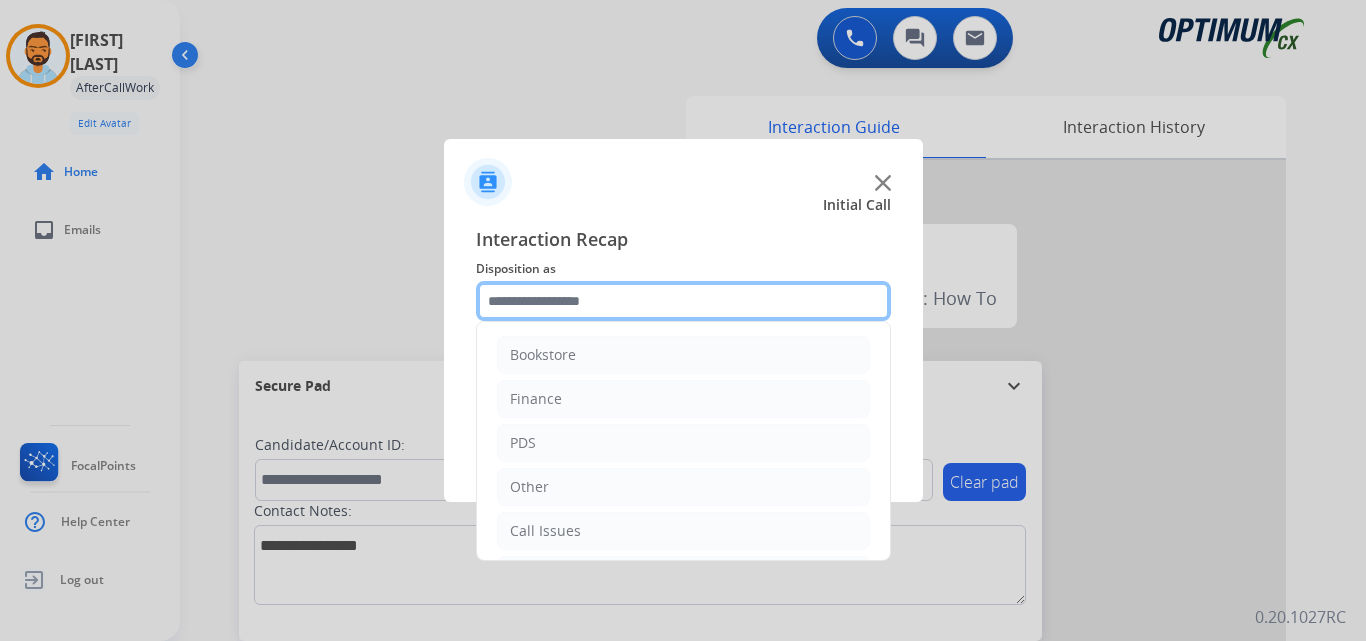 scroll, scrollTop: 136, scrollLeft: 0, axis: vertical 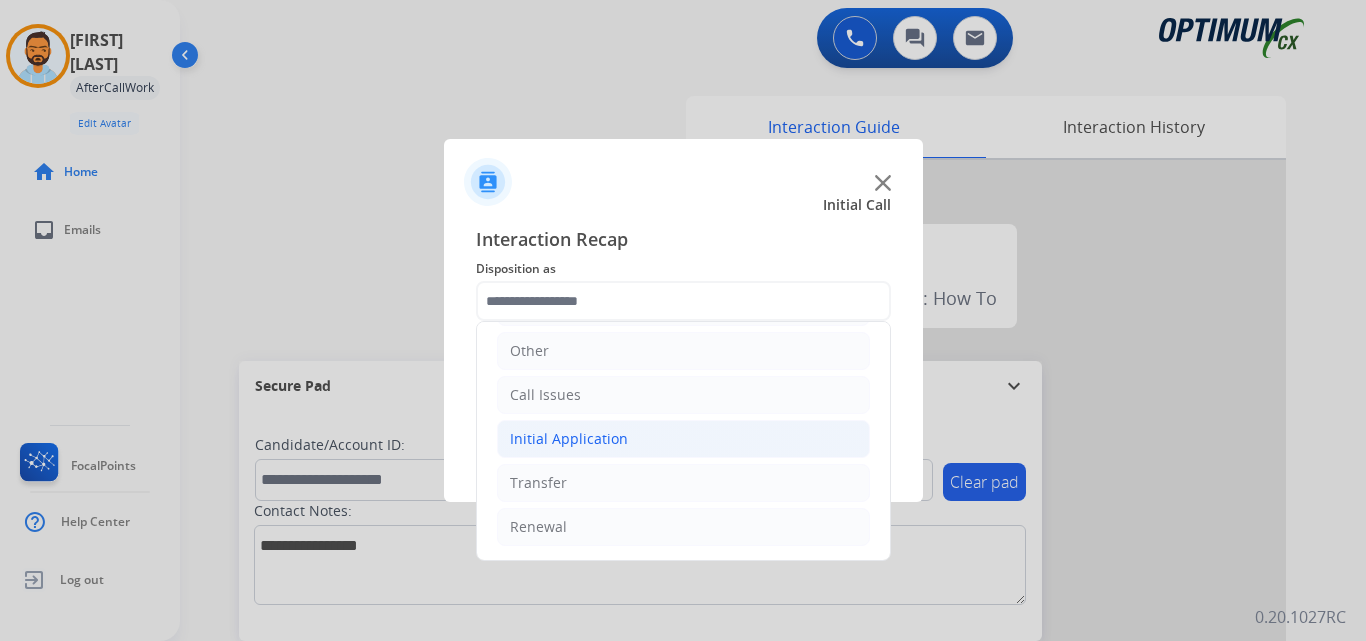 click on "Initial Application" 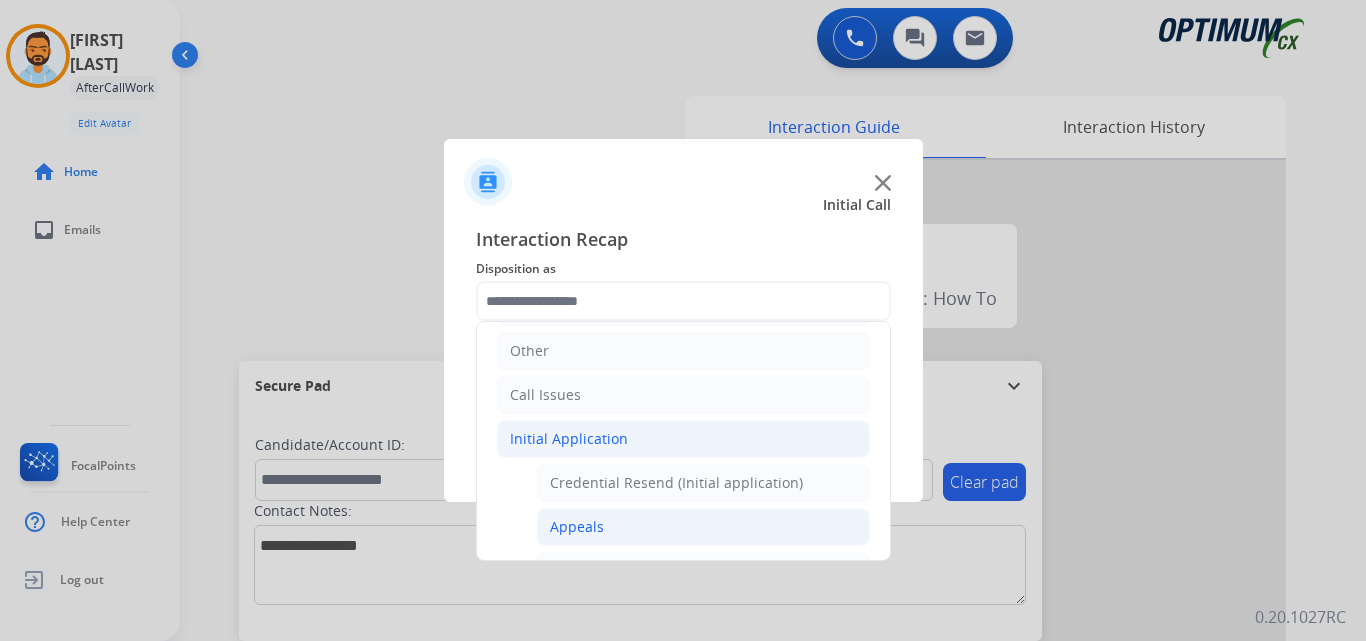 click on "Appeals" 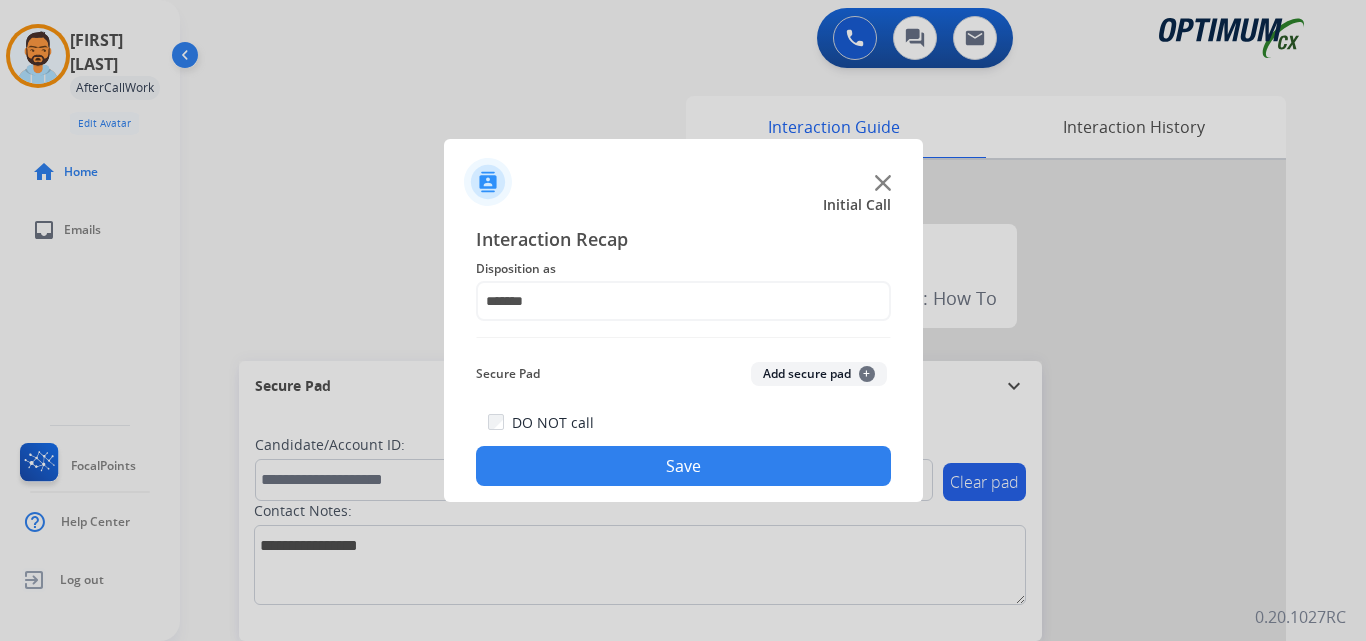click on "Save" 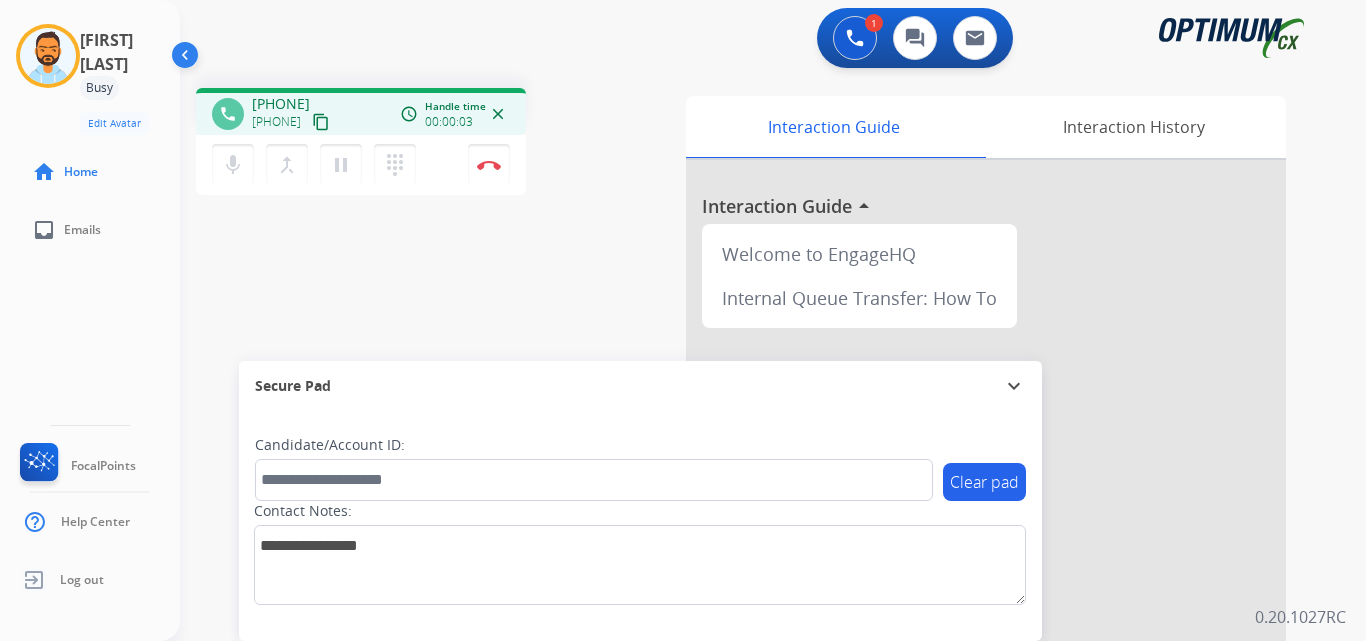 click on "content_copy" at bounding box center (321, 122) 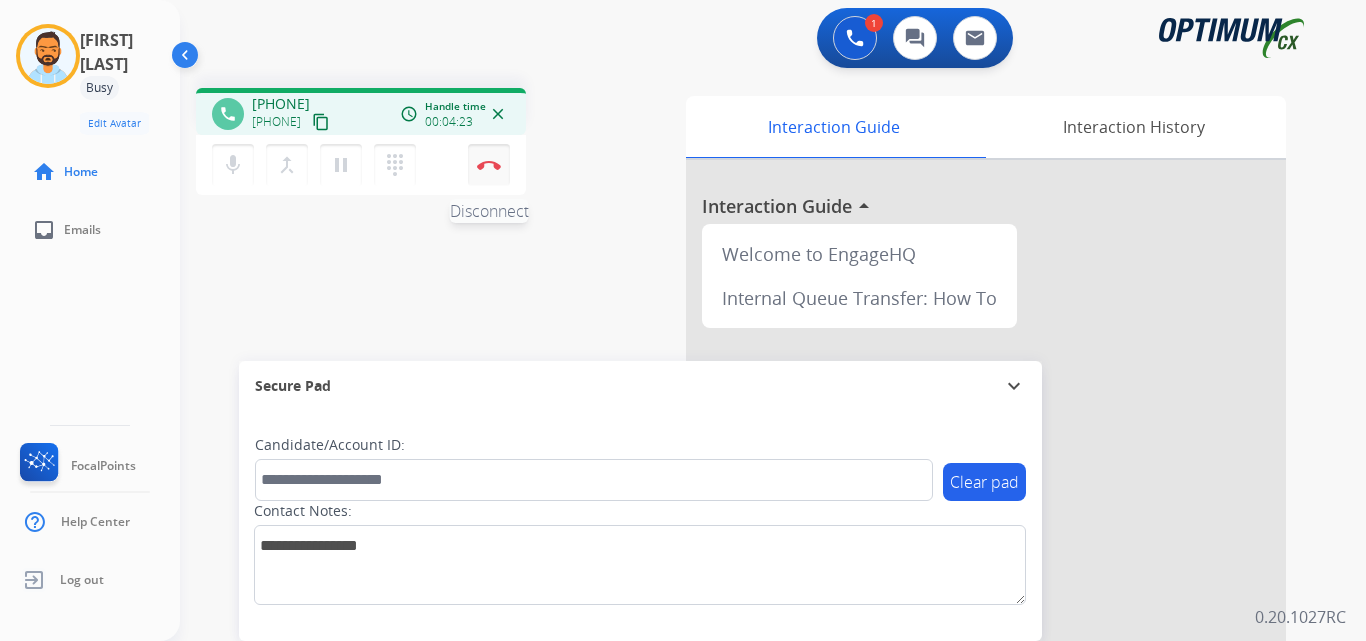 click at bounding box center [489, 165] 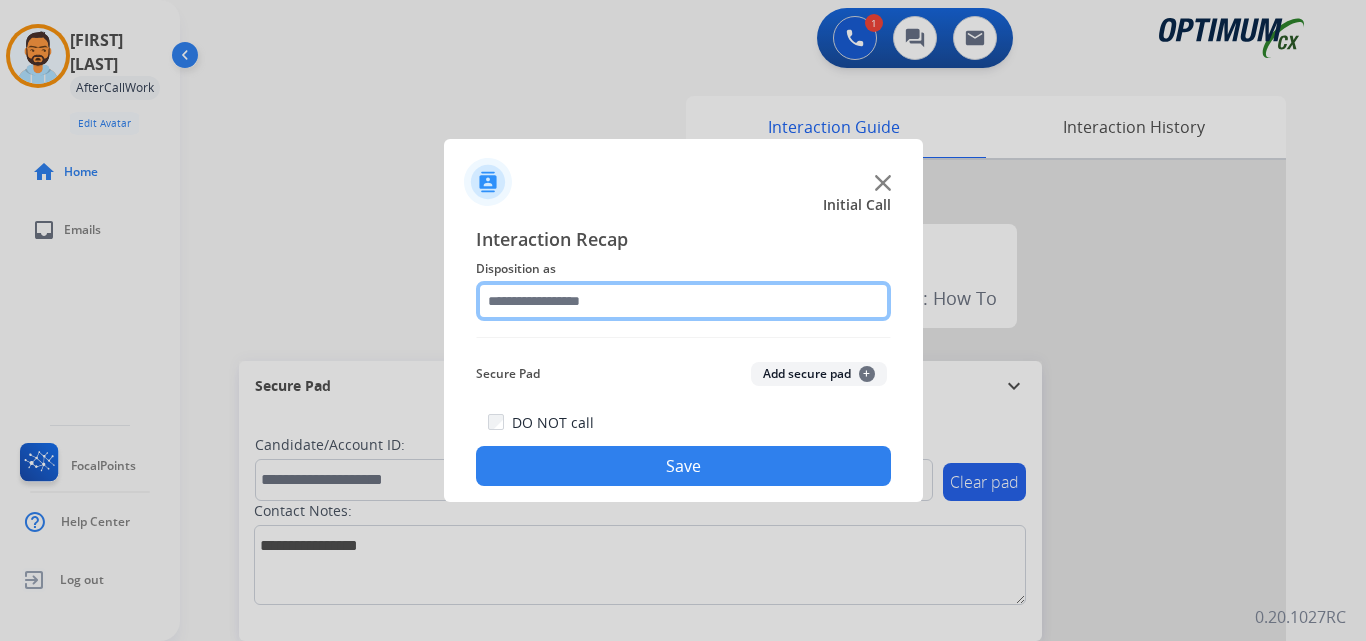 click 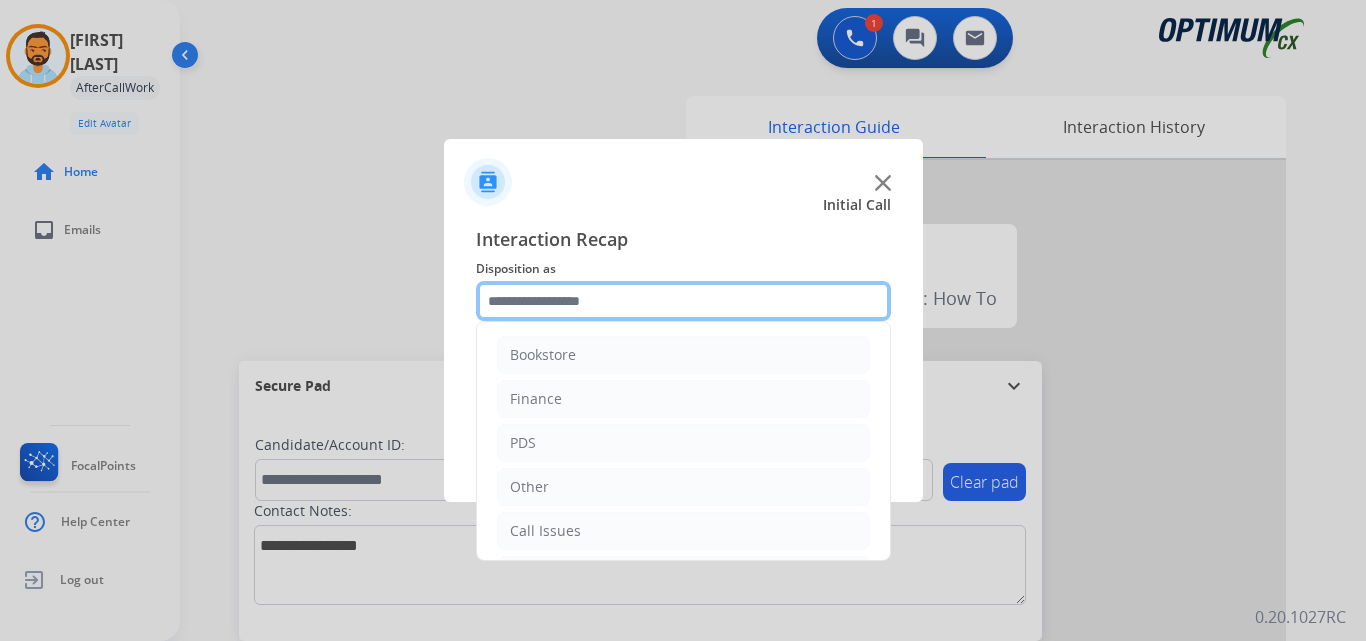 scroll, scrollTop: 136, scrollLeft: 0, axis: vertical 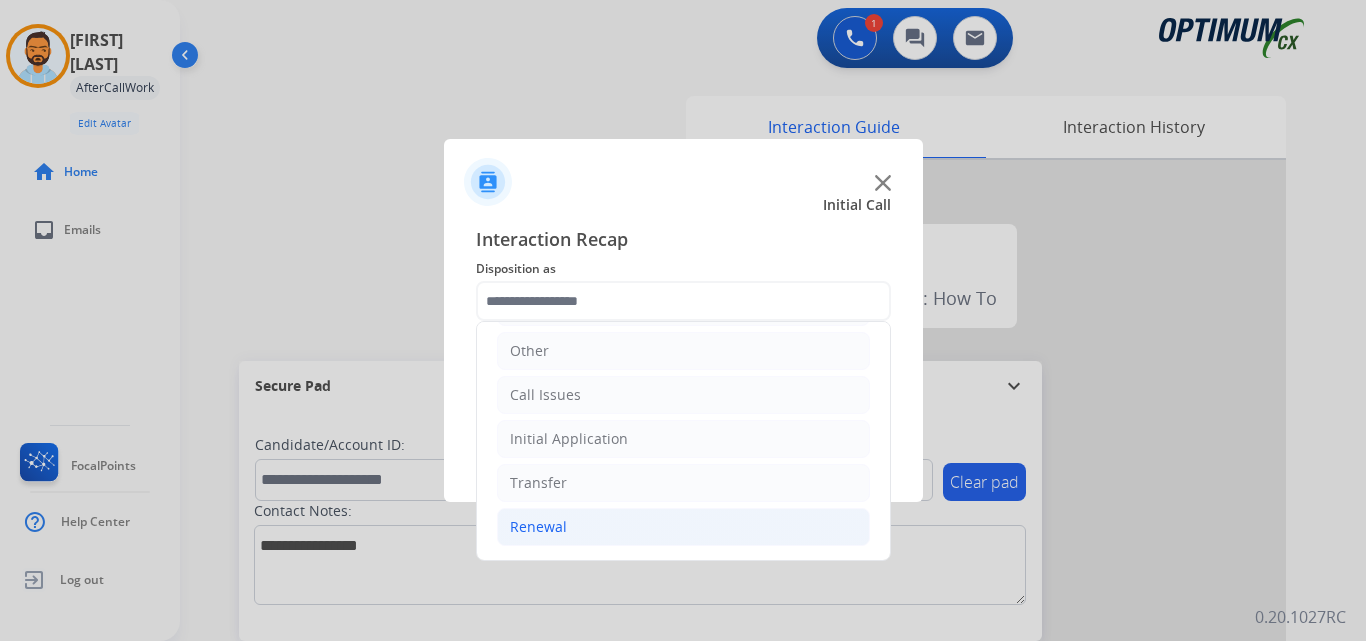click on "Renewal" 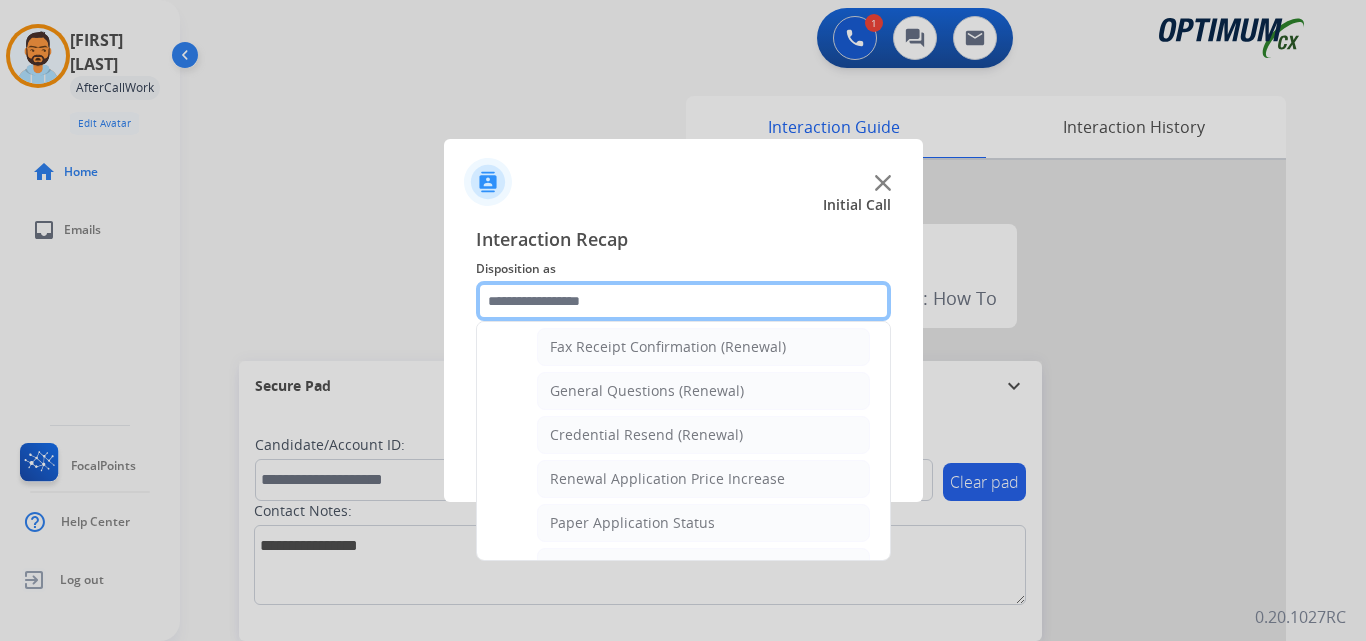 scroll, scrollTop: 551, scrollLeft: 0, axis: vertical 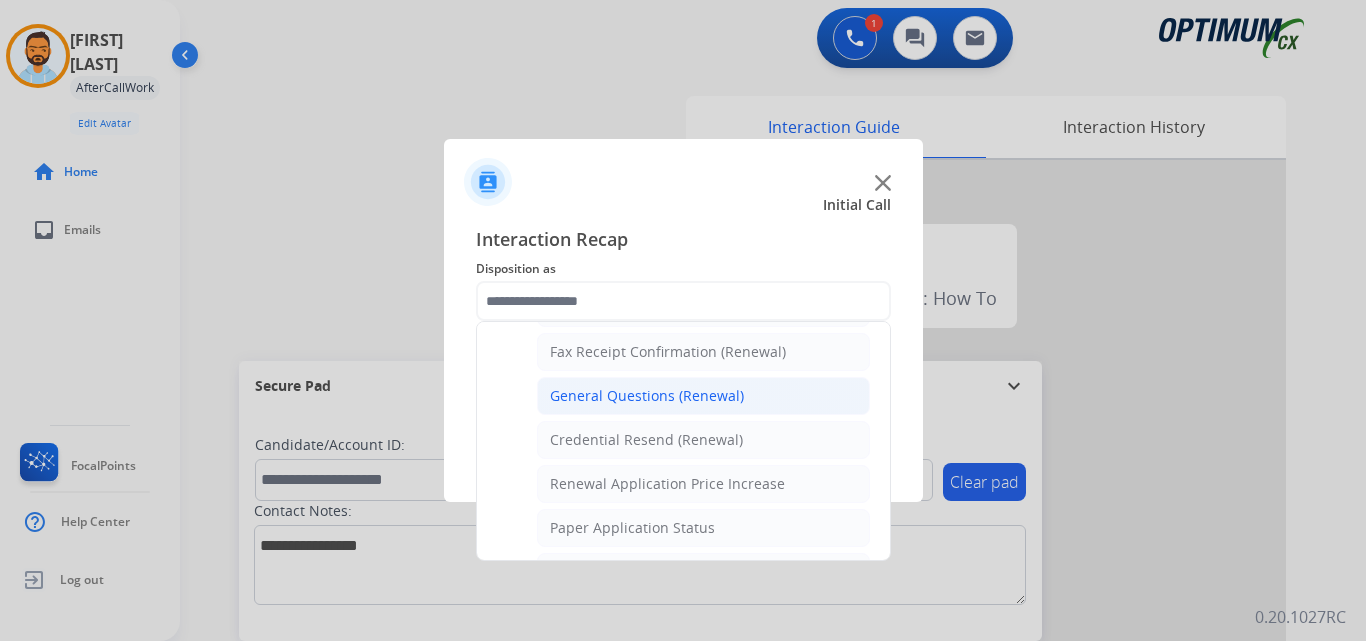 click on "General Questions (Renewal)" 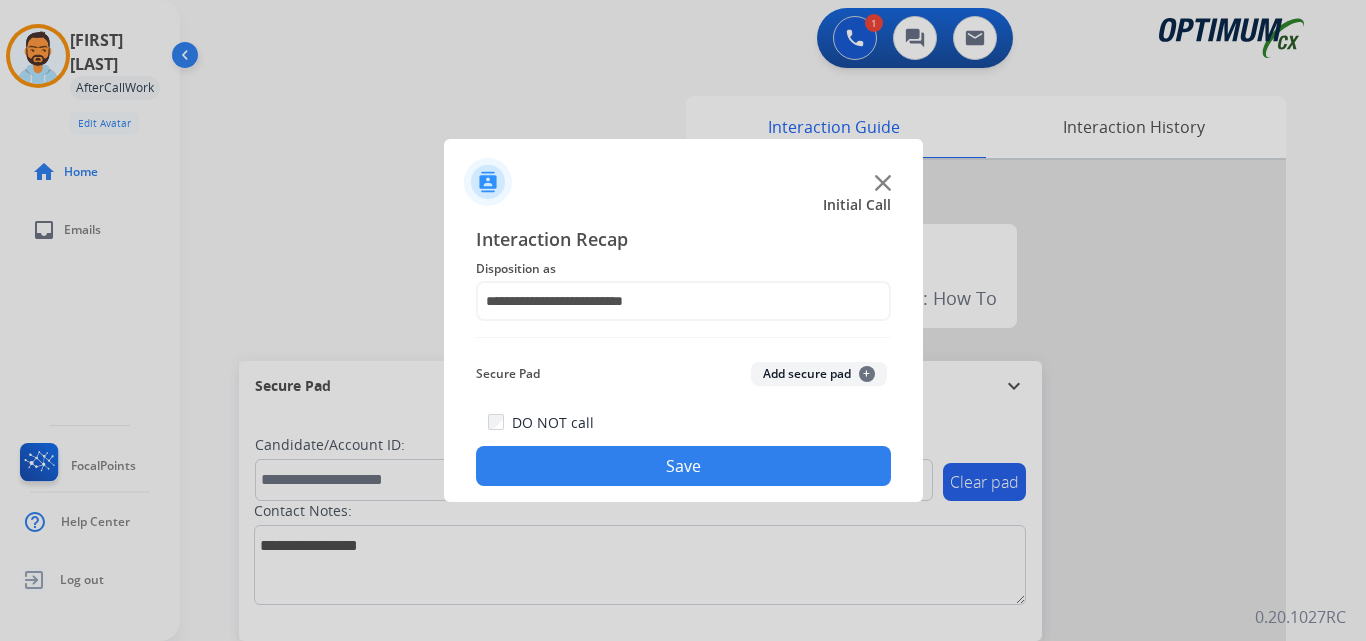 click on "Save" 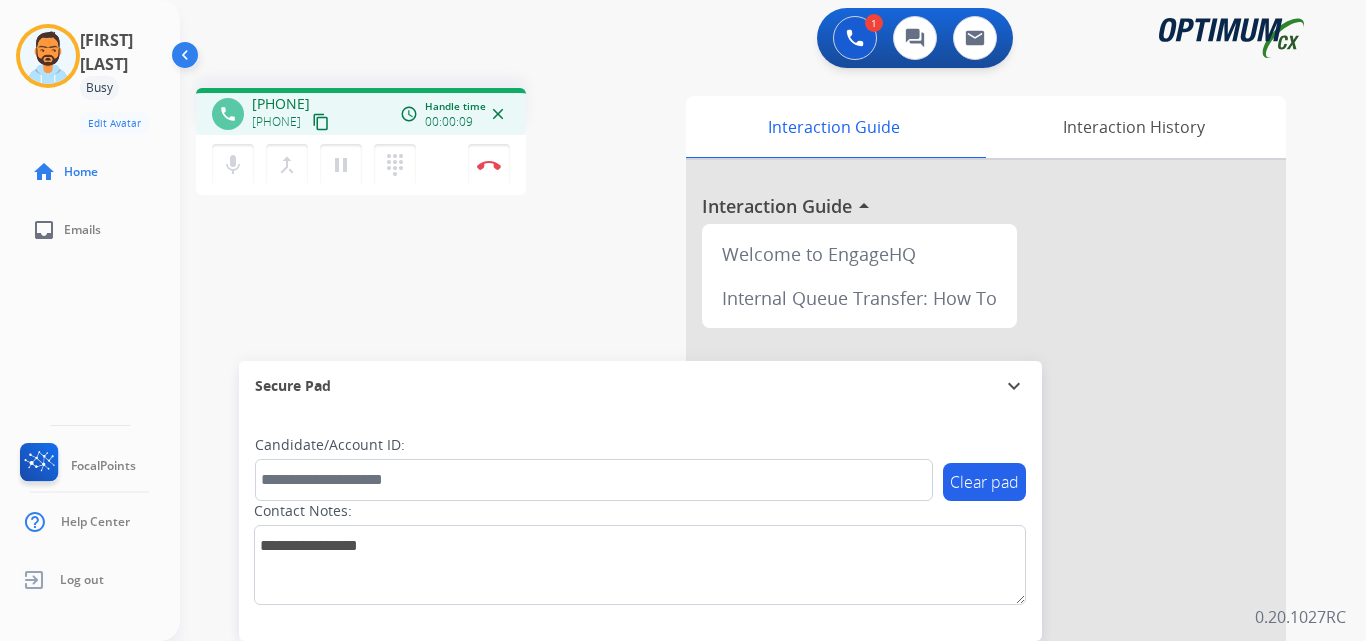 click on "content_copy" at bounding box center [321, 122] 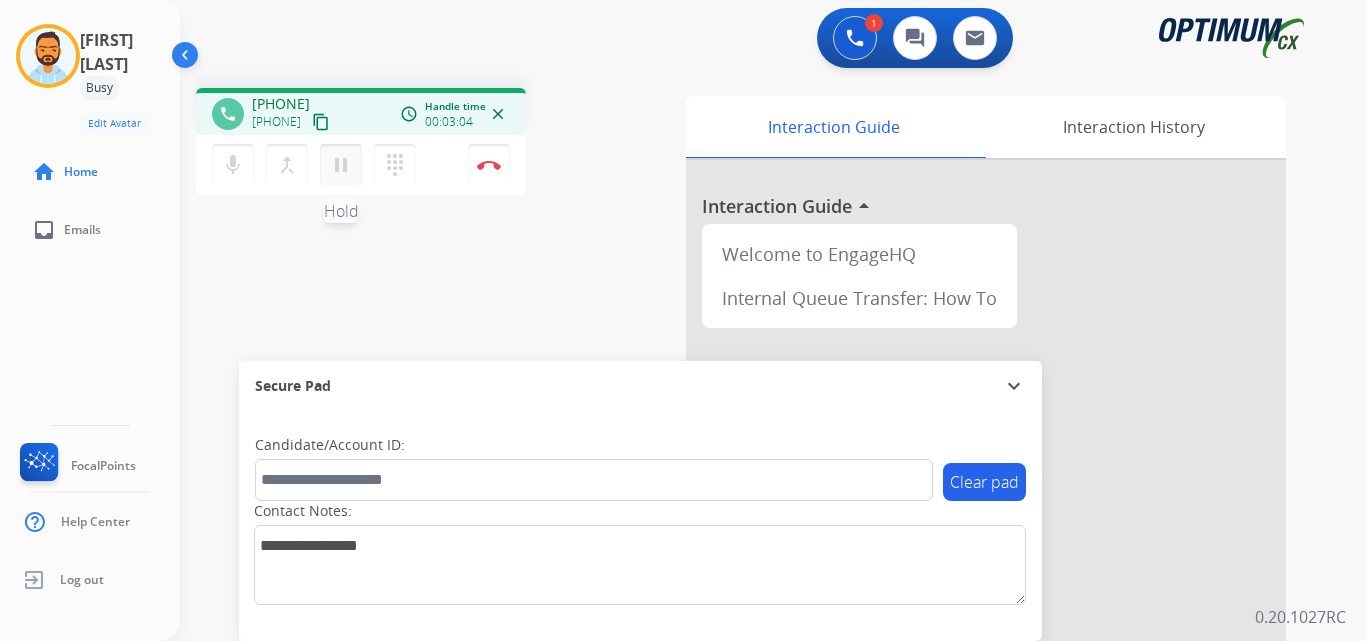 click on "pause" at bounding box center (341, 165) 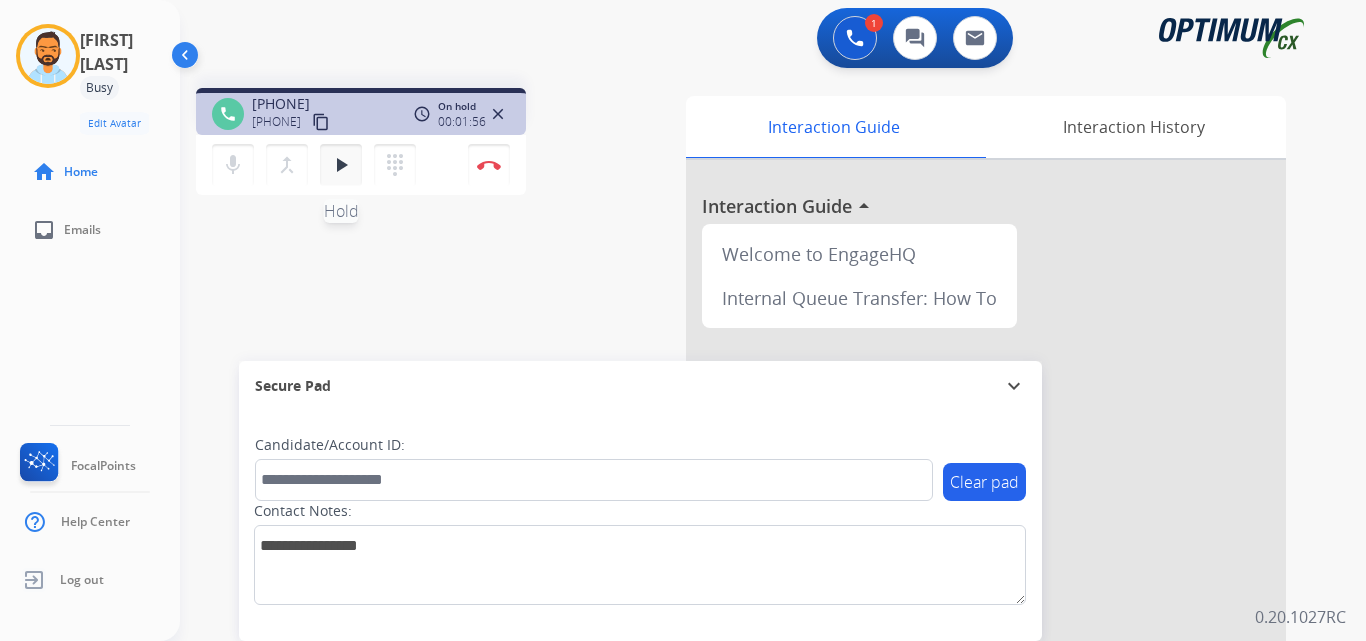 click on "play_arrow" at bounding box center (341, 165) 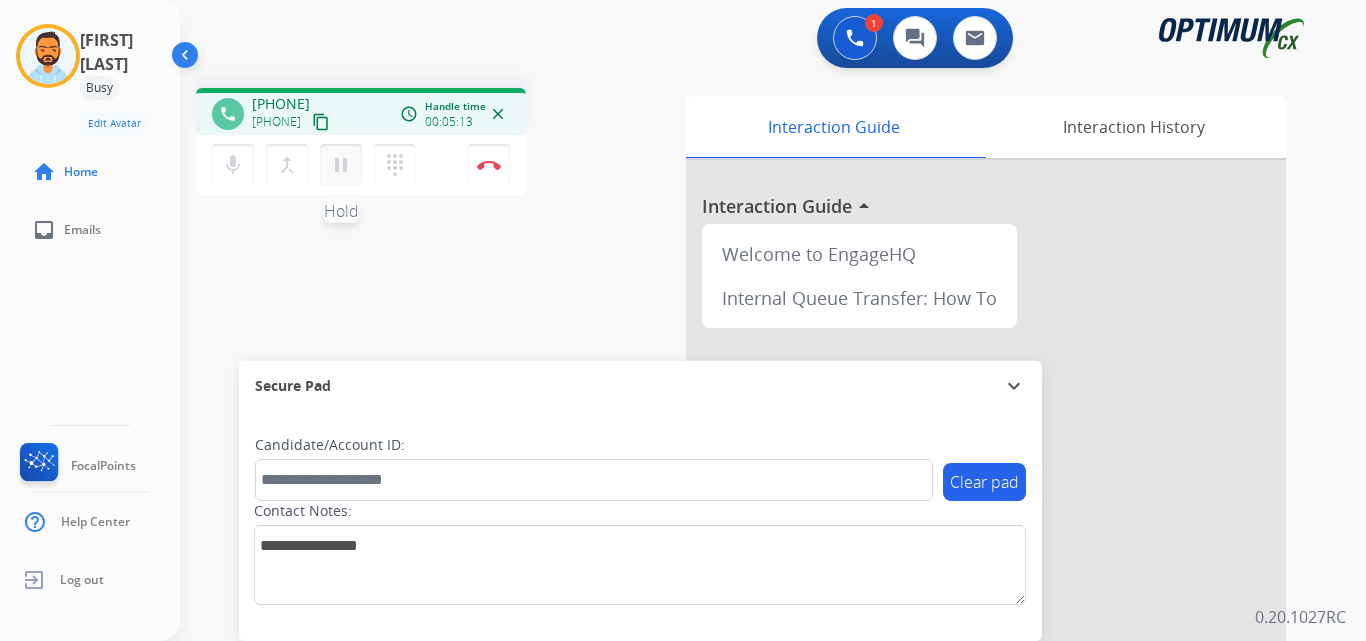 click on "pause" at bounding box center [341, 165] 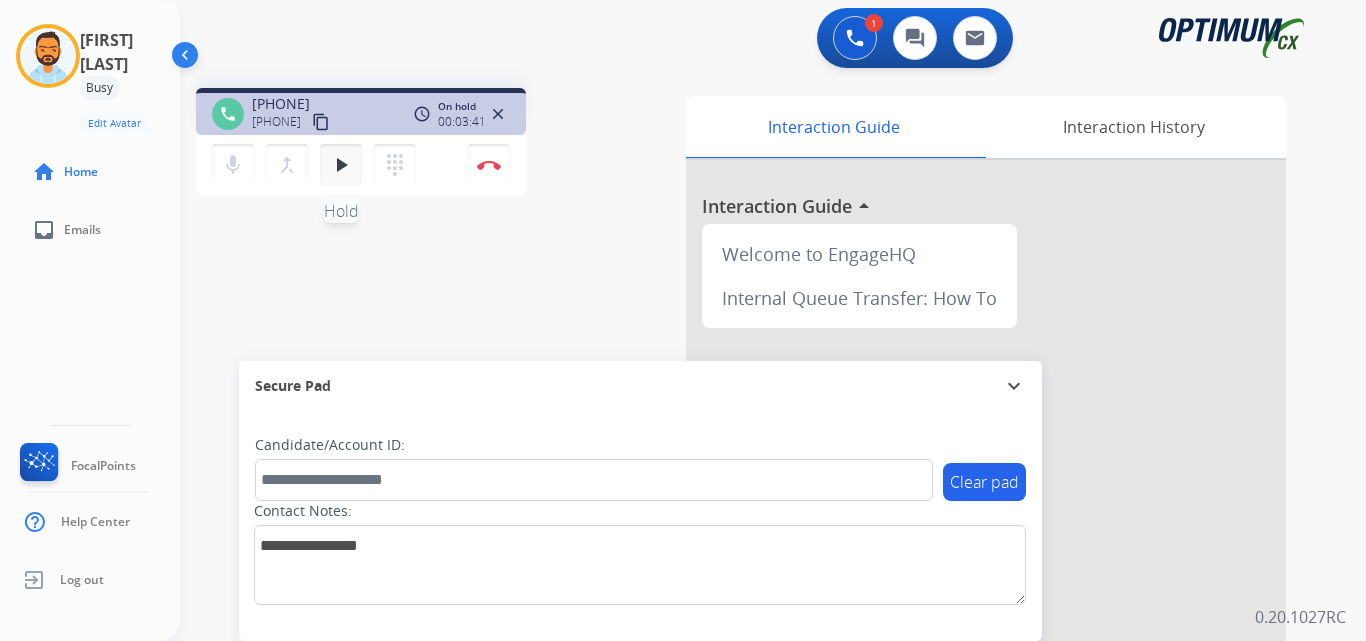 click on "play_arrow" at bounding box center [341, 165] 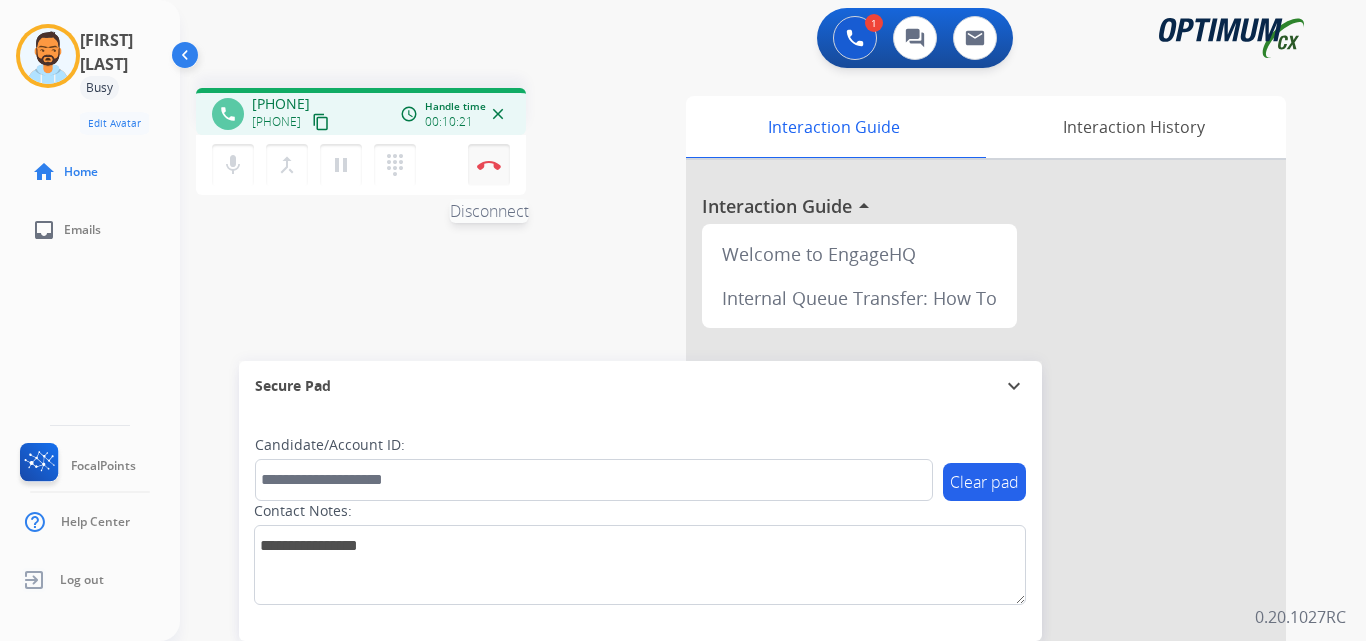 click on "Disconnect" at bounding box center (489, 165) 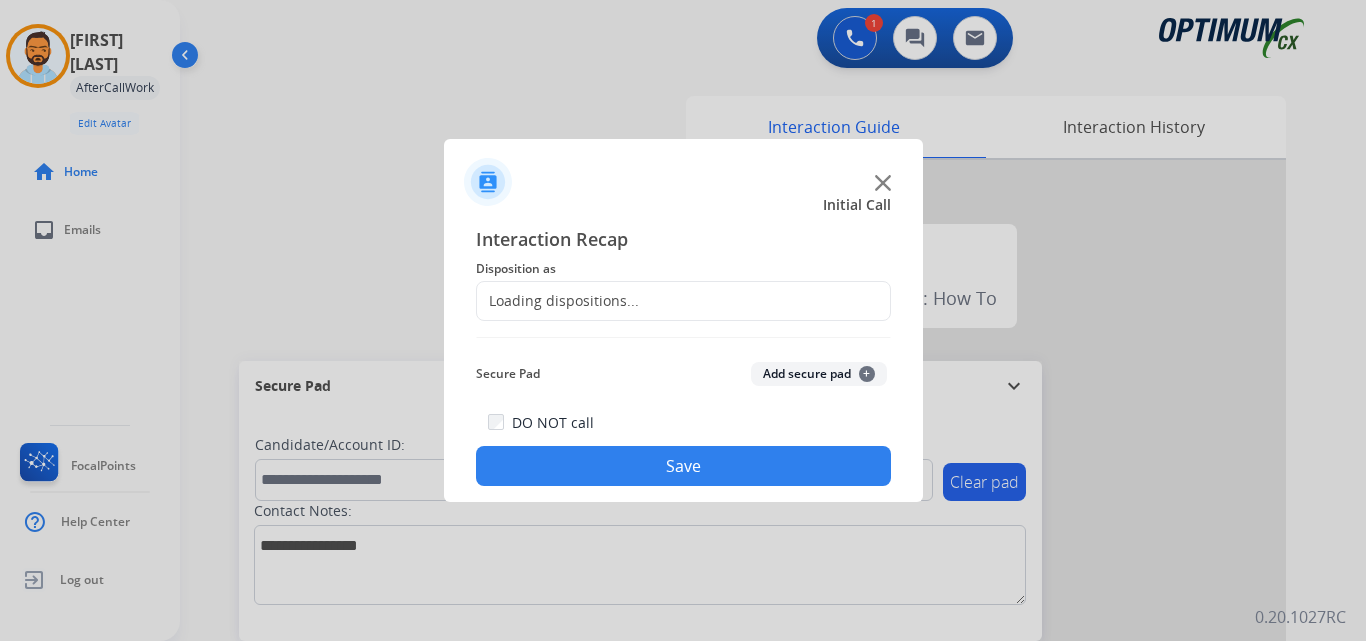 click on "Loading dispositions..." 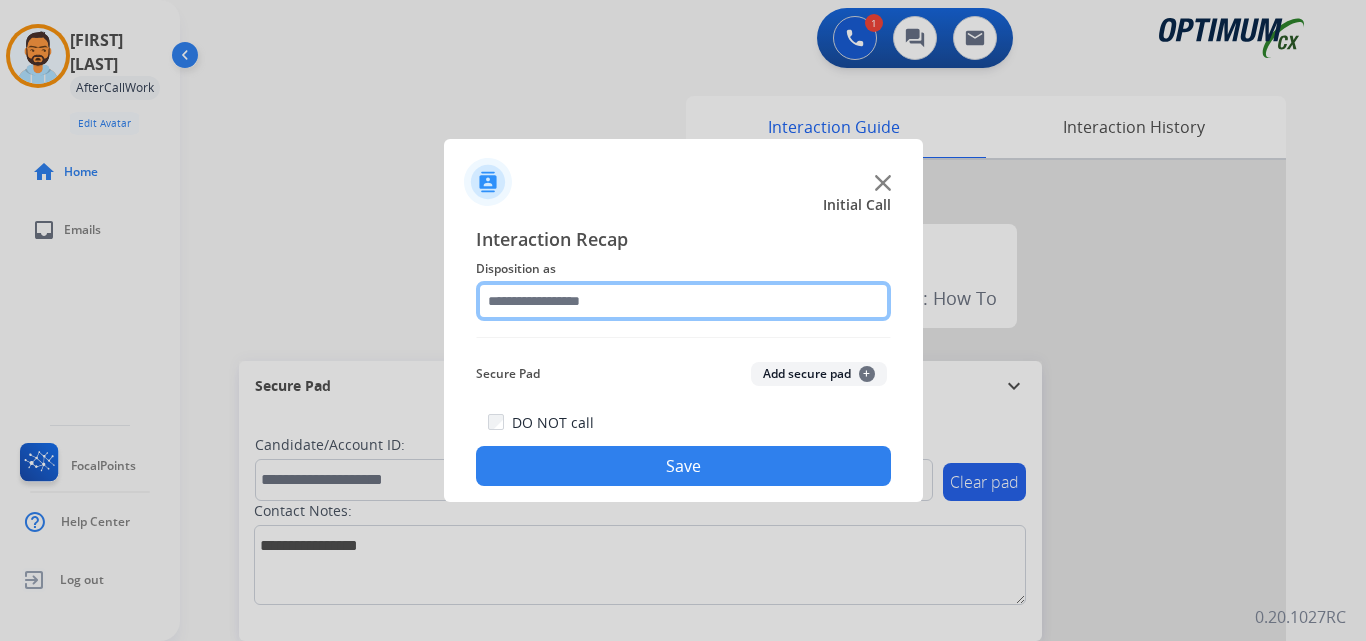 click 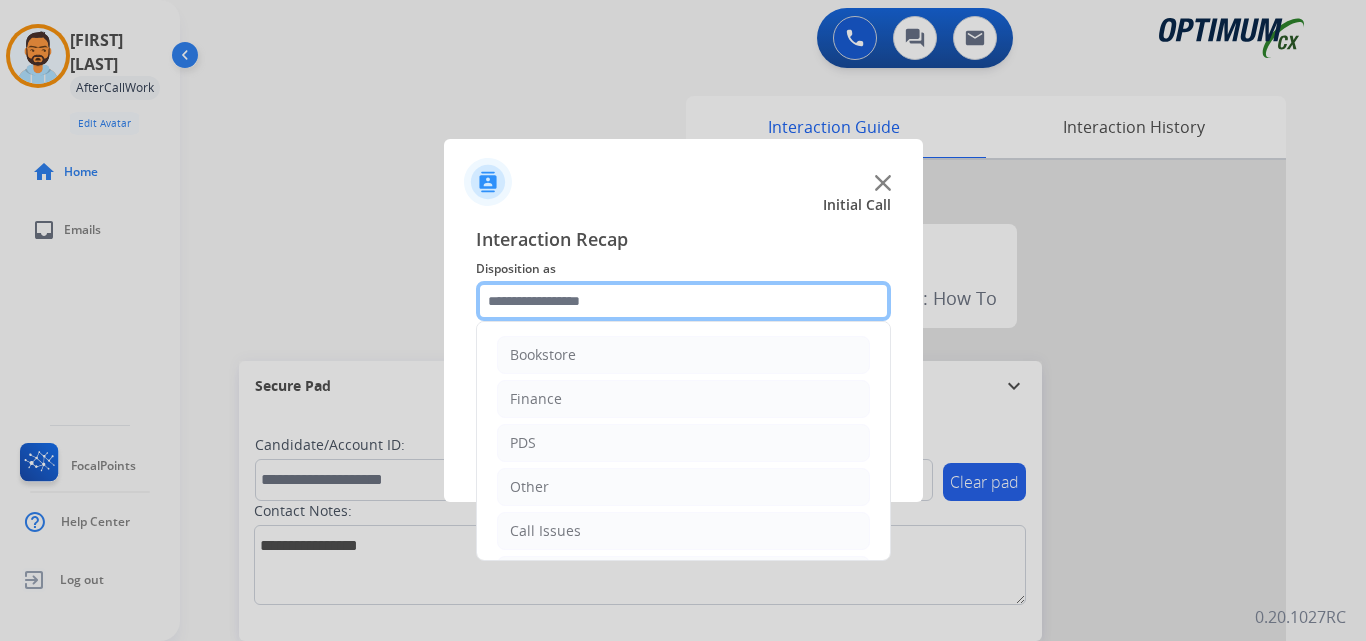 scroll, scrollTop: 136, scrollLeft: 0, axis: vertical 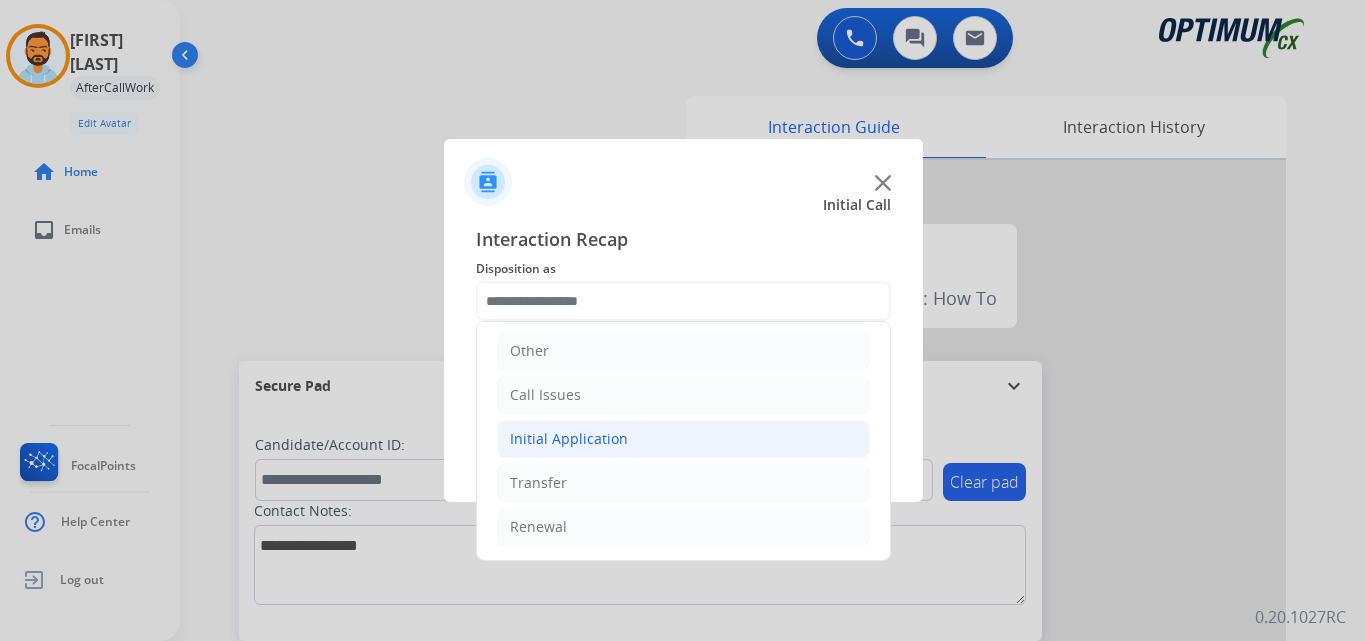 click on "Initial Application" 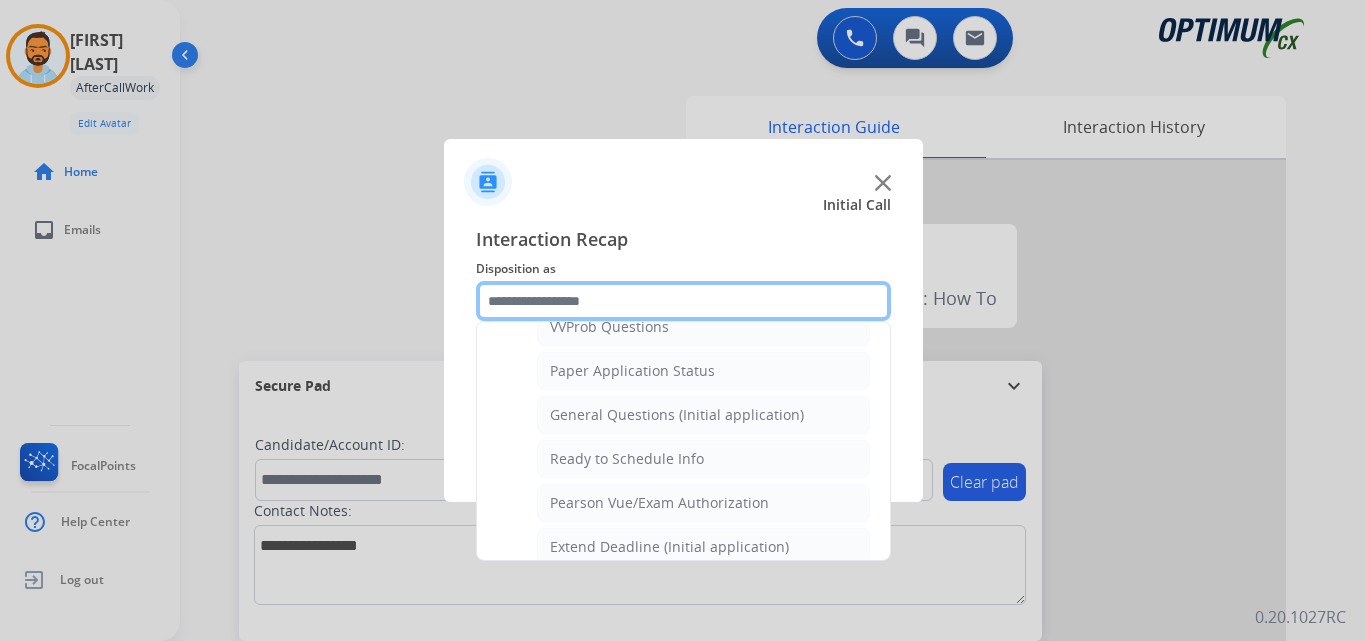 scroll, scrollTop: 1098, scrollLeft: 0, axis: vertical 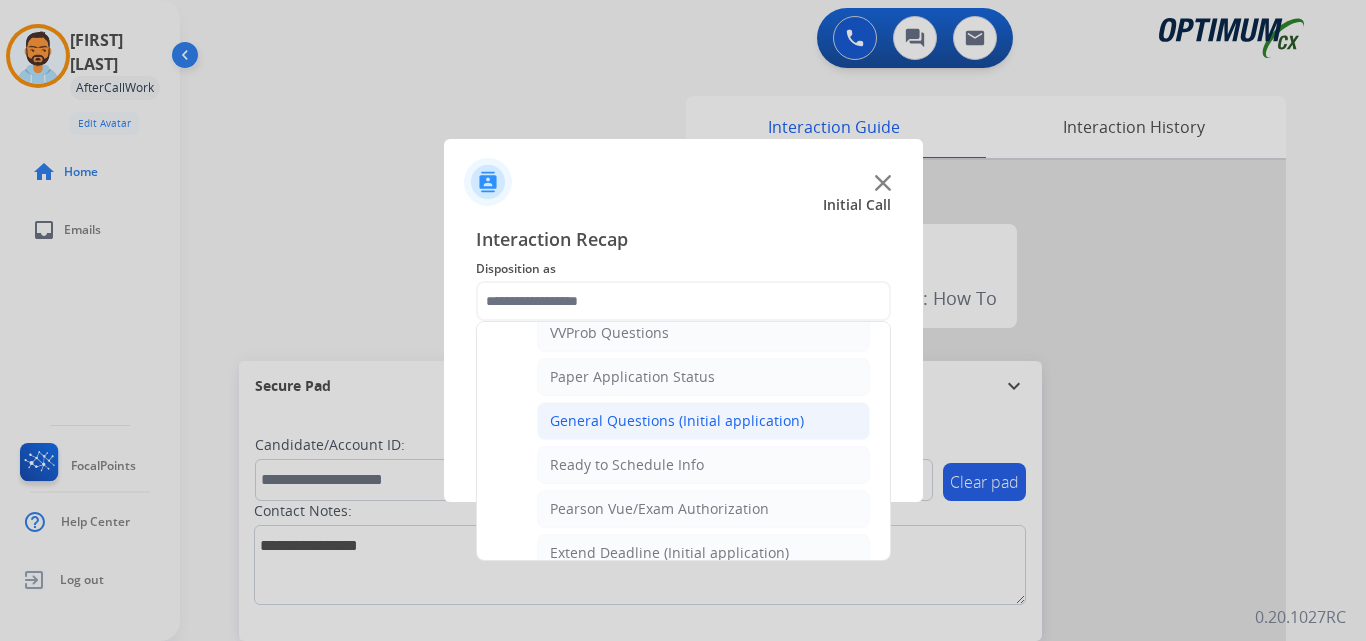 click on "General Questions (Initial application)" 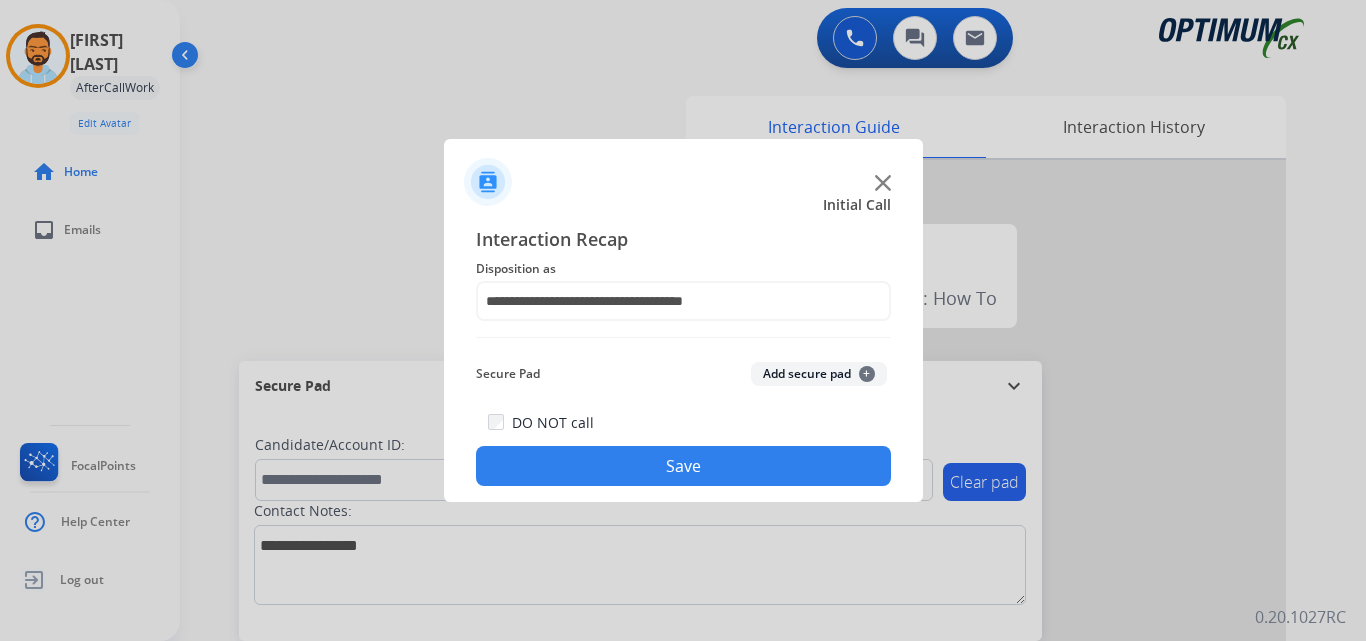 click on "Save" 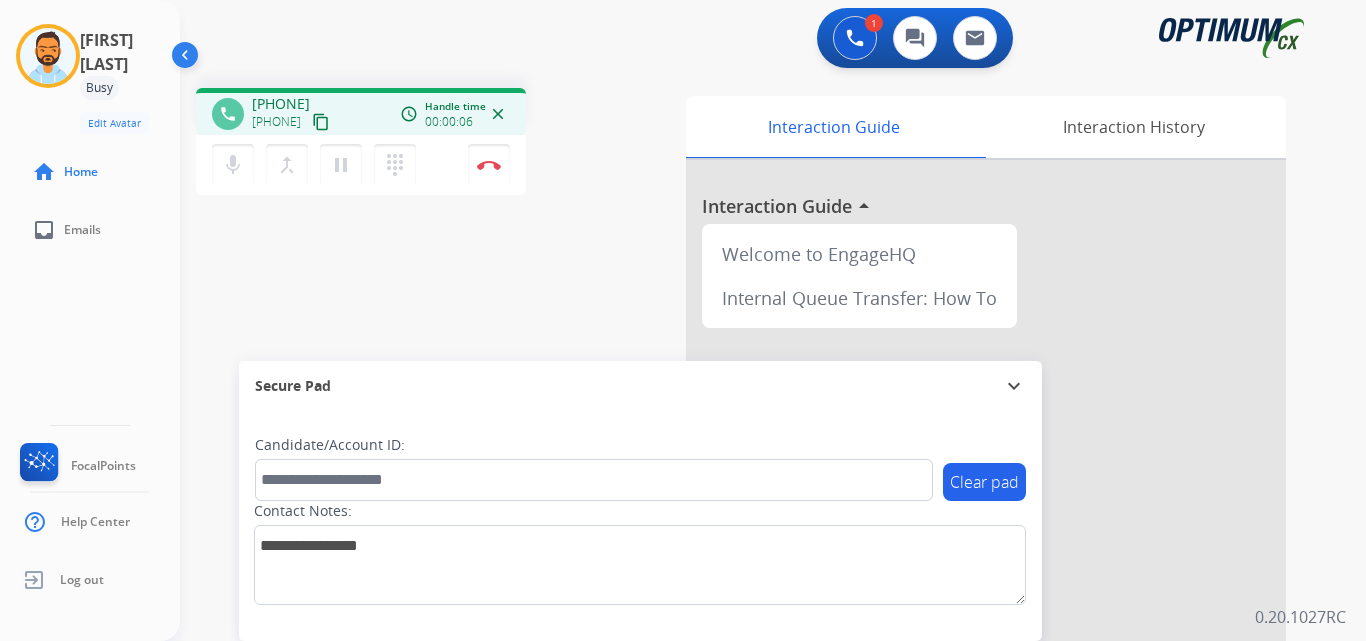 click on "content_copy" at bounding box center [321, 122] 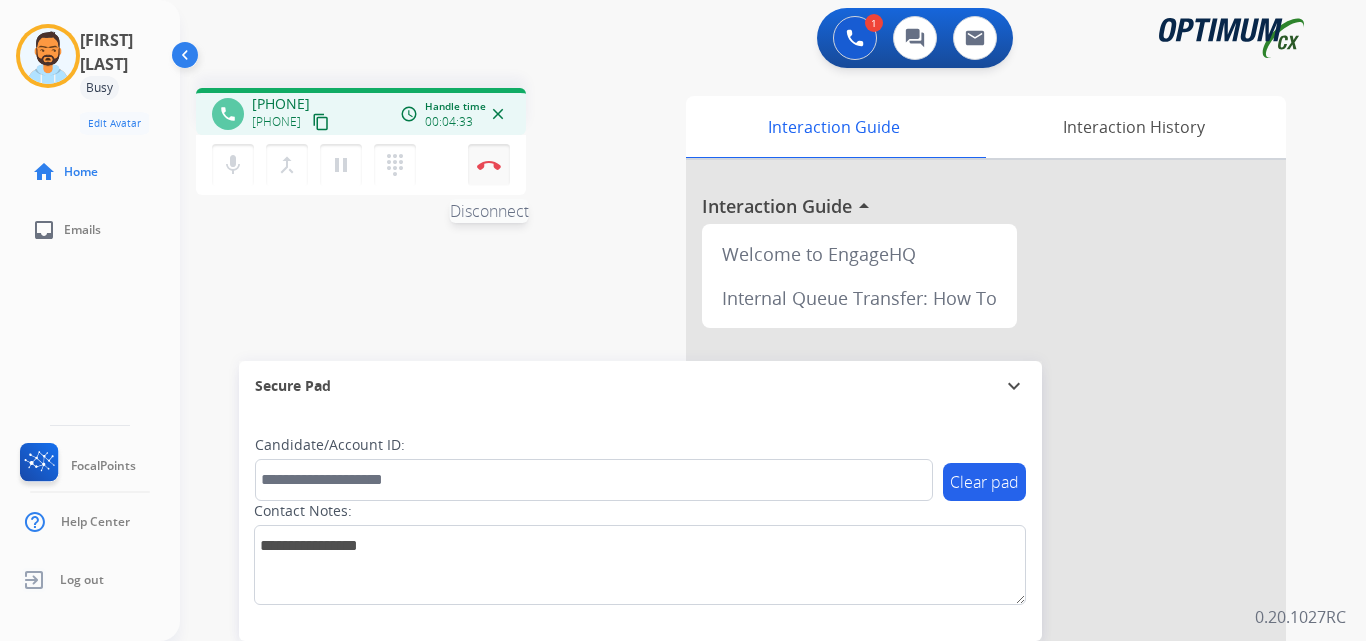 click at bounding box center (489, 165) 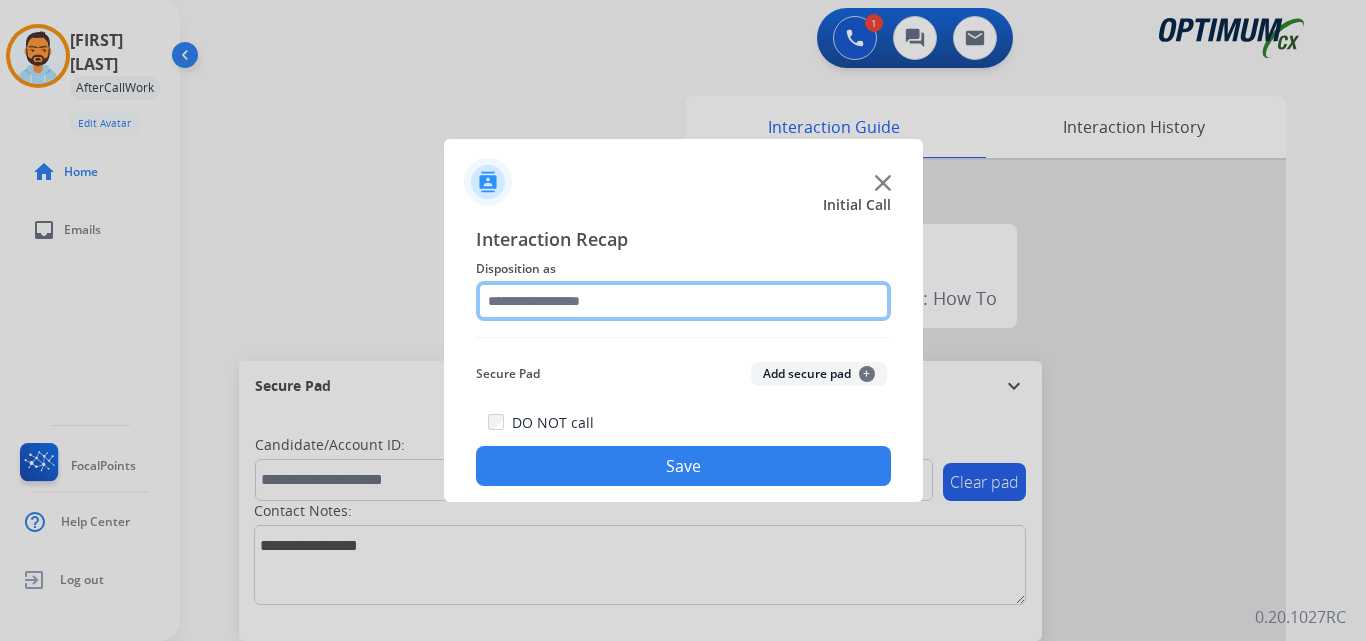 click 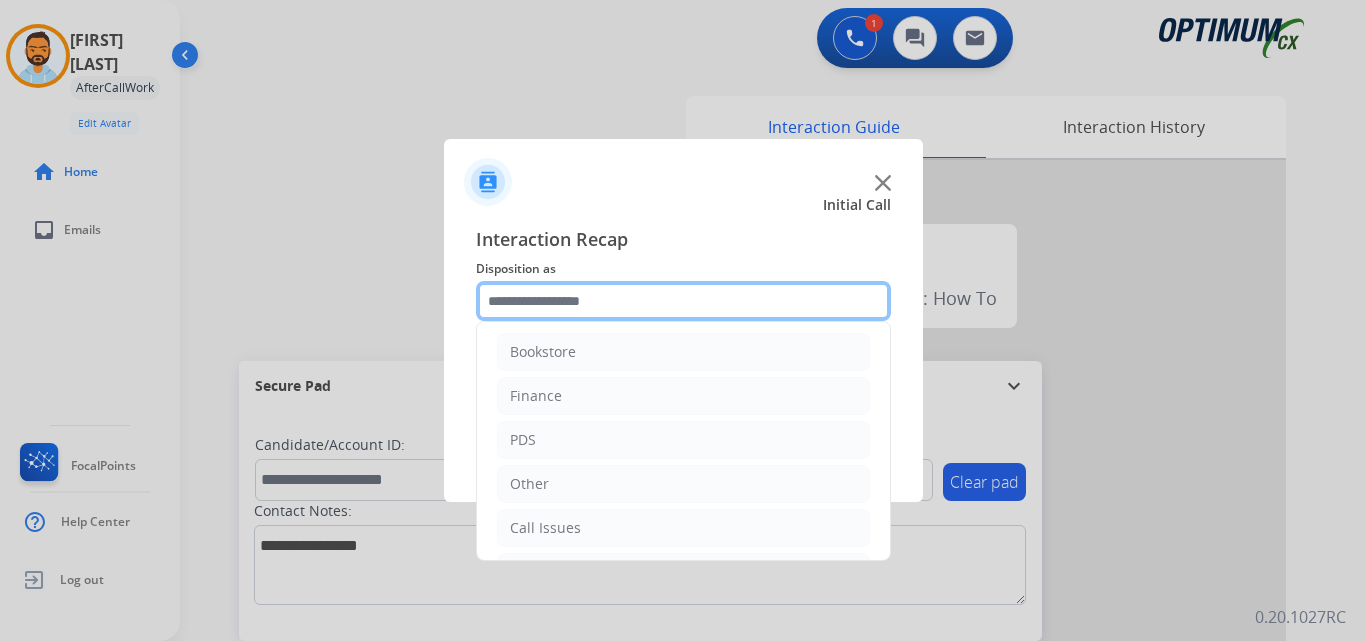 scroll, scrollTop: 0, scrollLeft: 0, axis: both 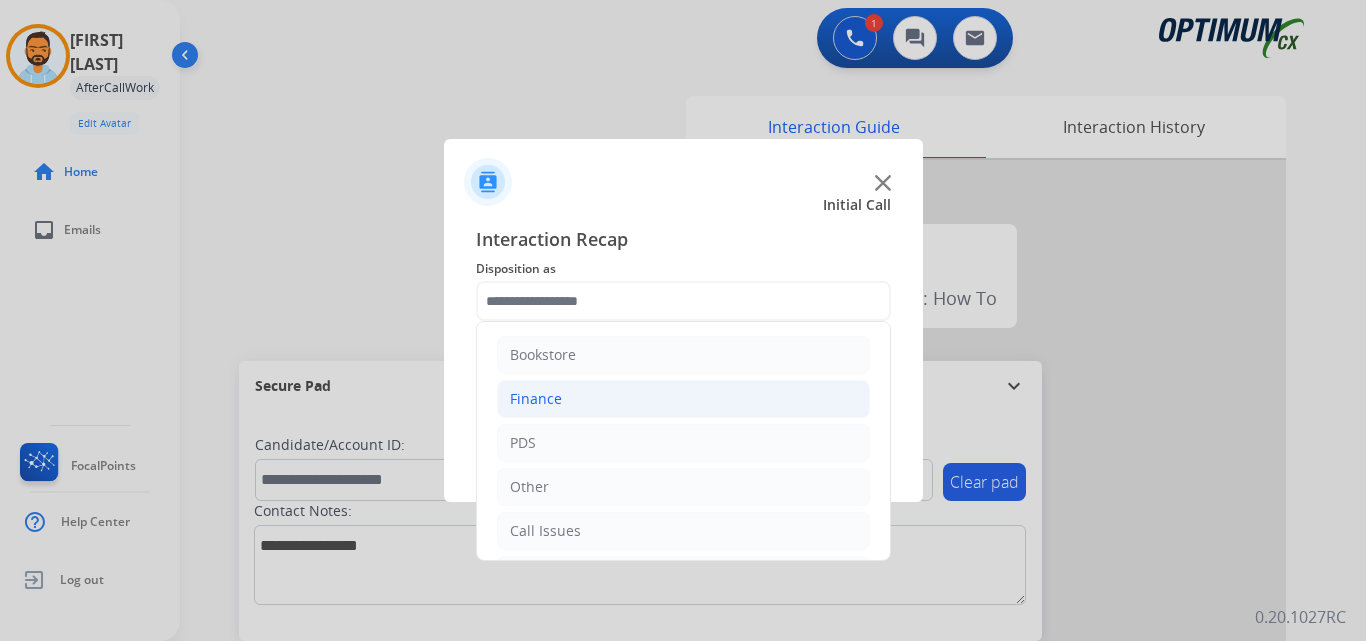 click on "Finance" 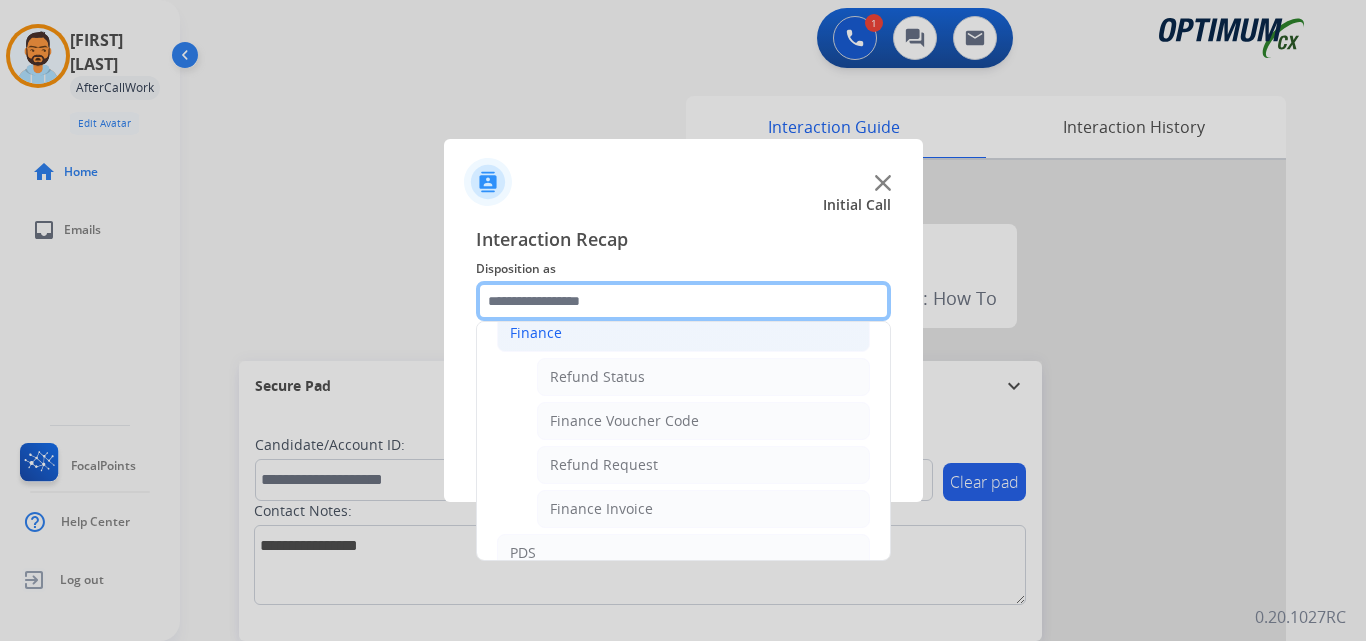 scroll, scrollTop: 84, scrollLeft: 0, axis: vertical 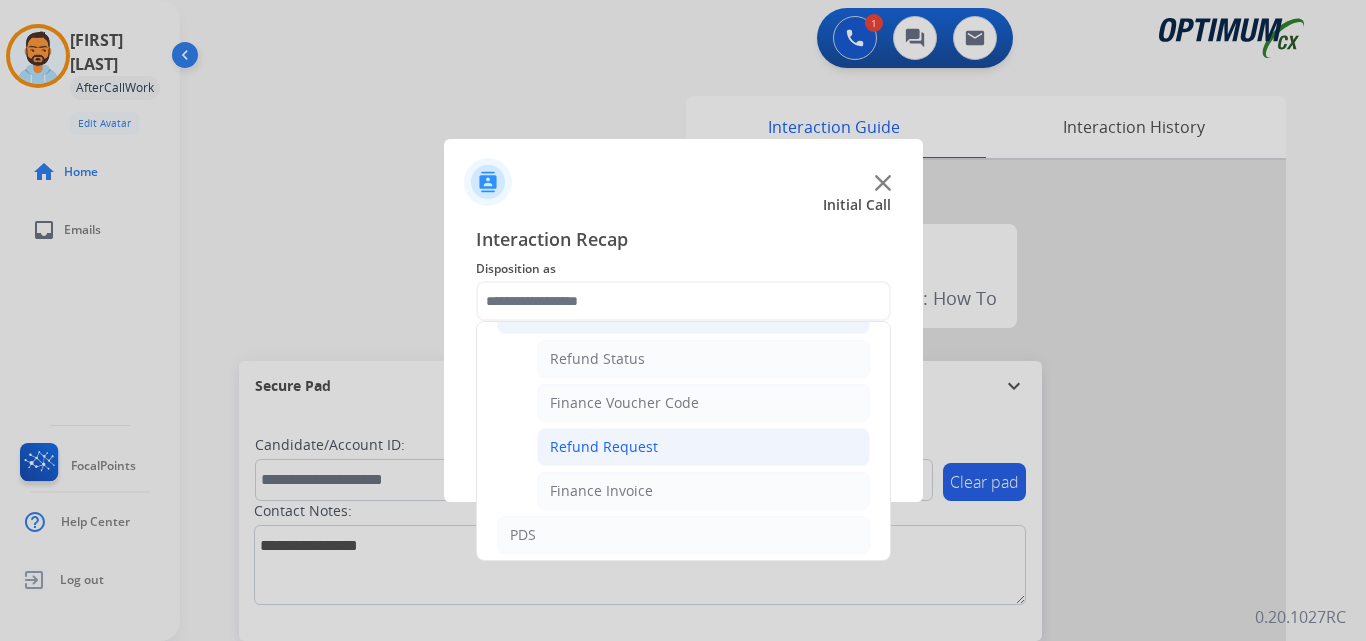 click on "Refund Request" 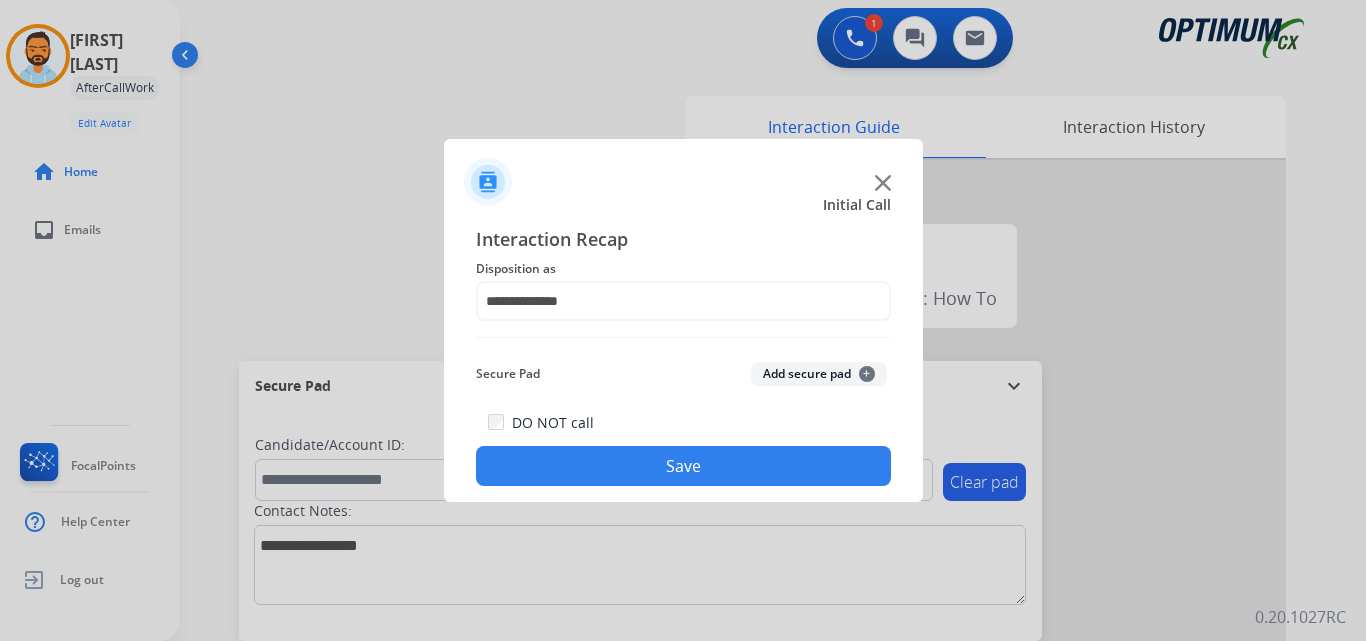 click on "Save" 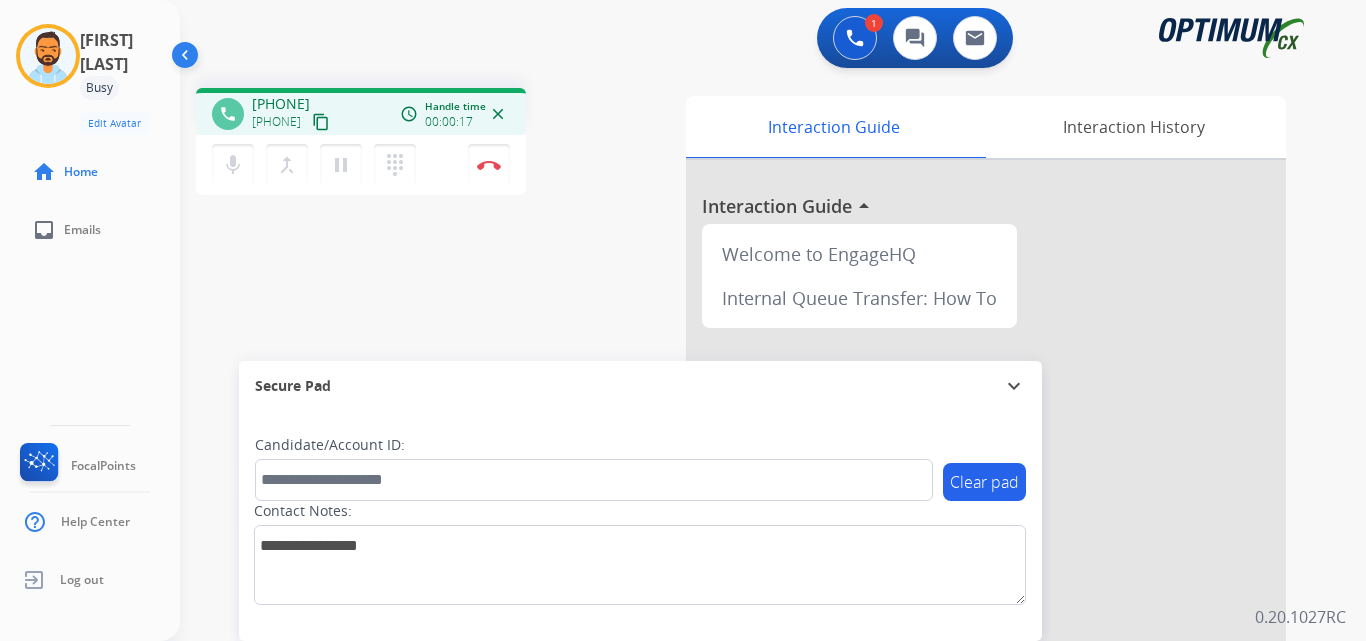 click on "content_copy" at bounding box center [321, 122] 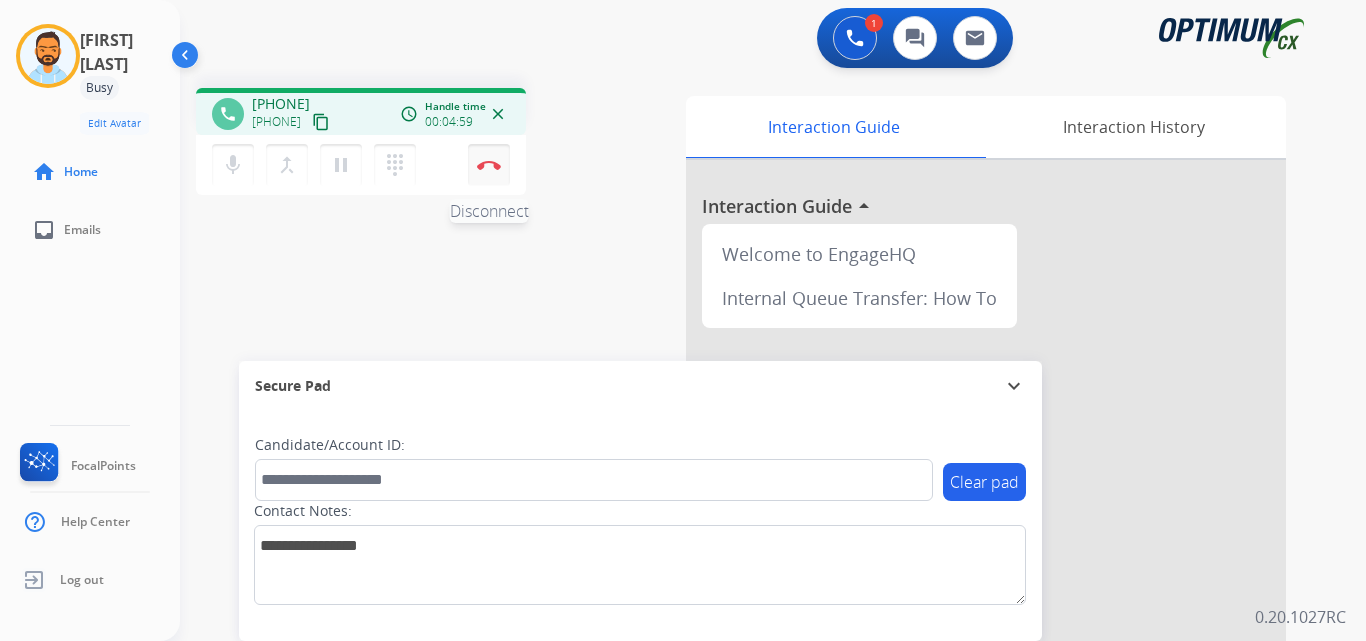 click at bounding box center (489, 165) 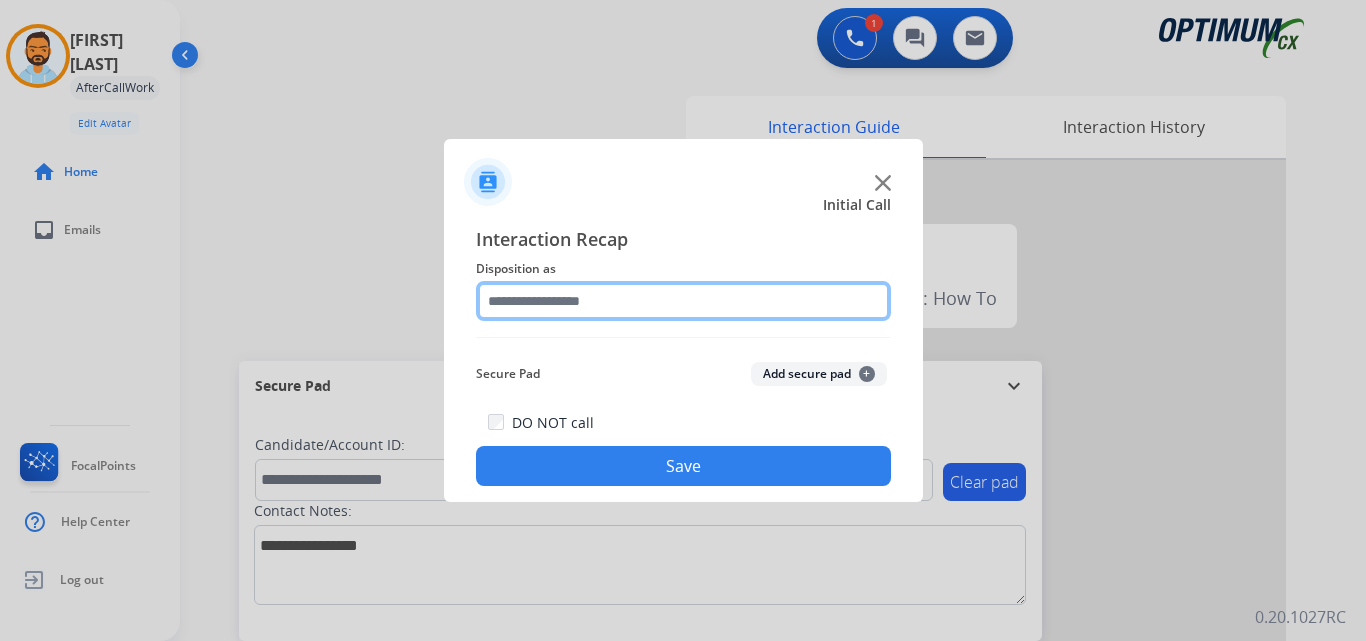 click 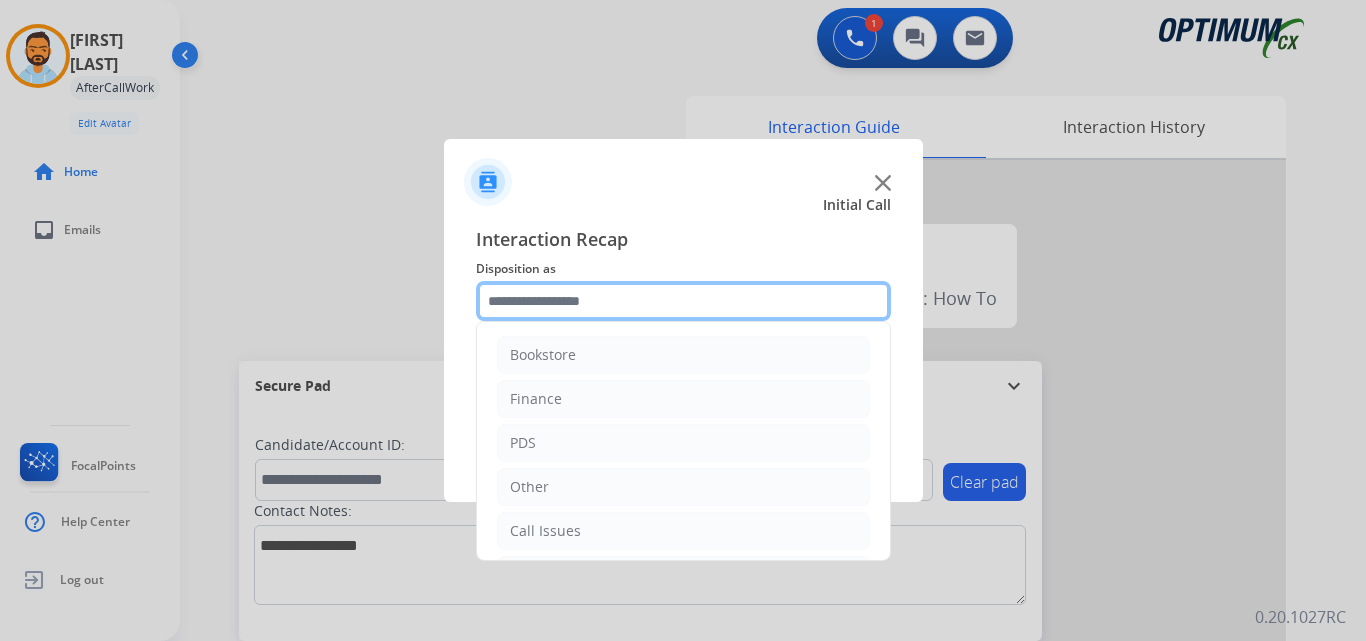 scroll, scrollTop: 136, scrollLeft: 0, axis: vertical 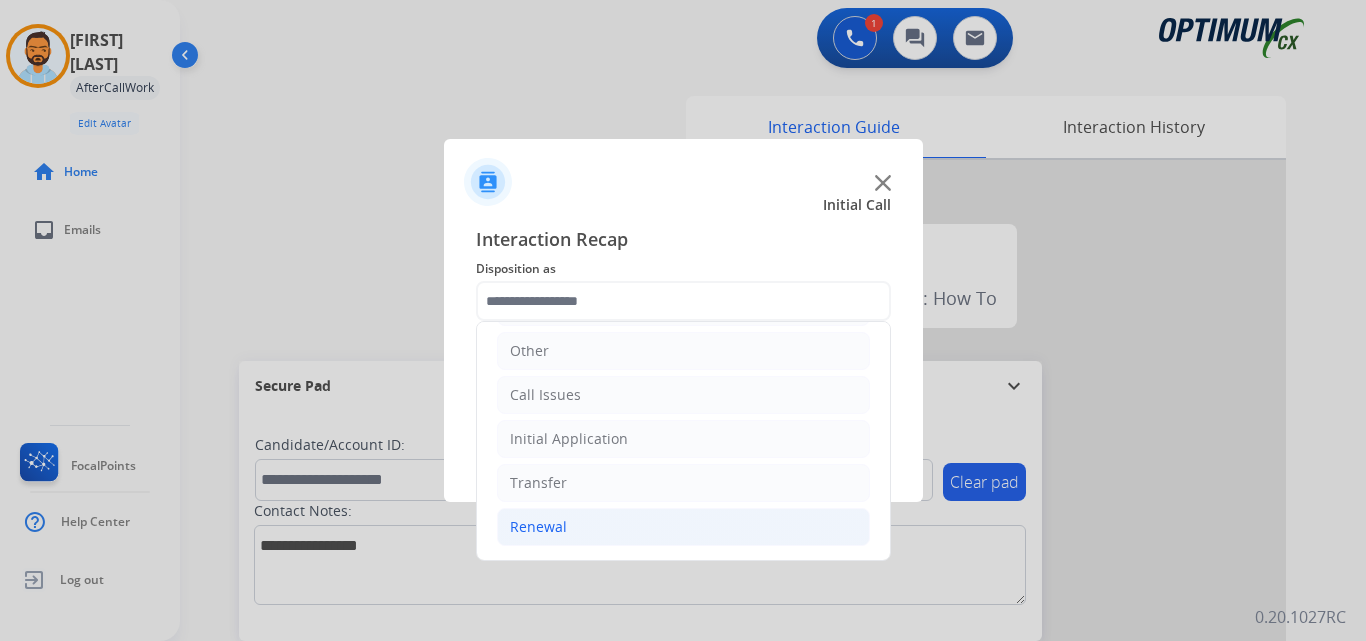 click on "Renewal" 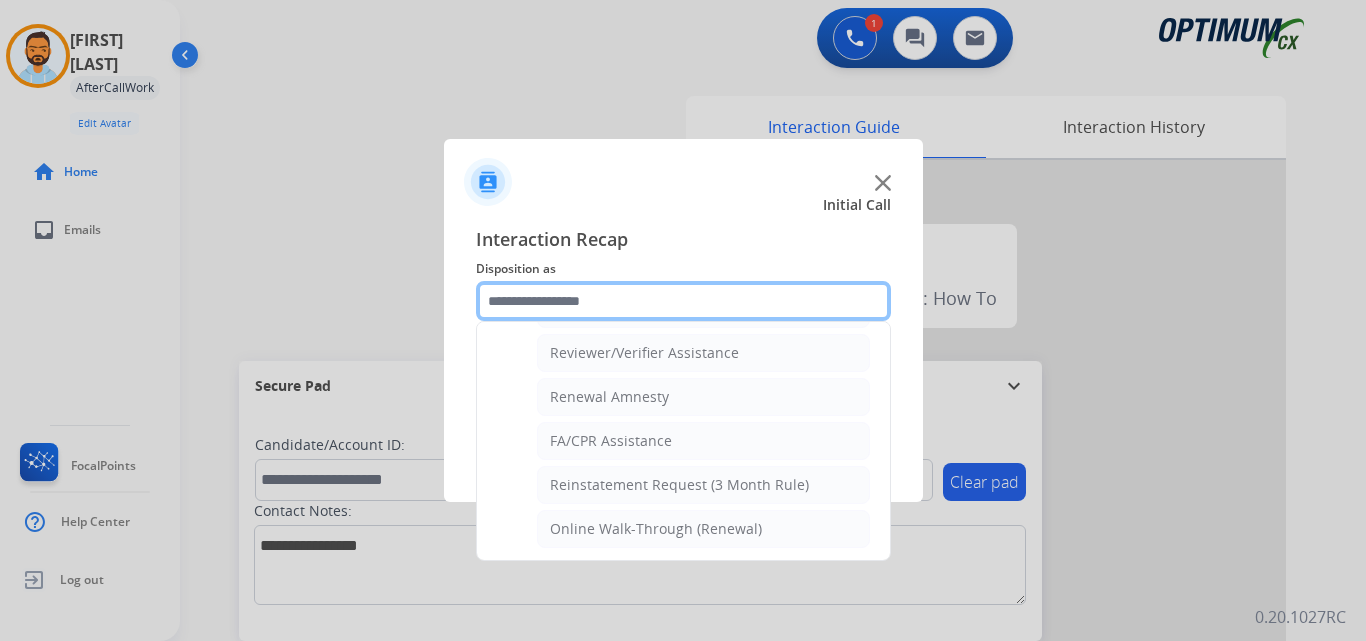 scroll, scrollTop: 772, scrollLeft: 0, axis: vertical 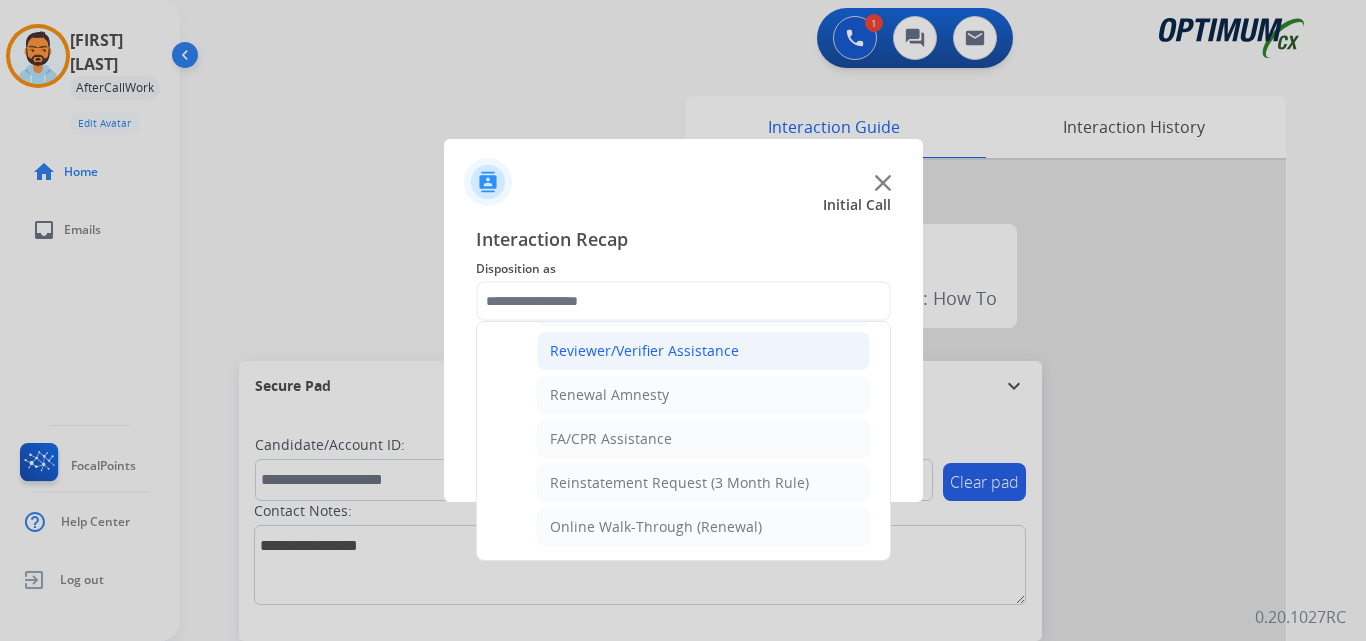 click on "Reviewer/Verifier Assistance" 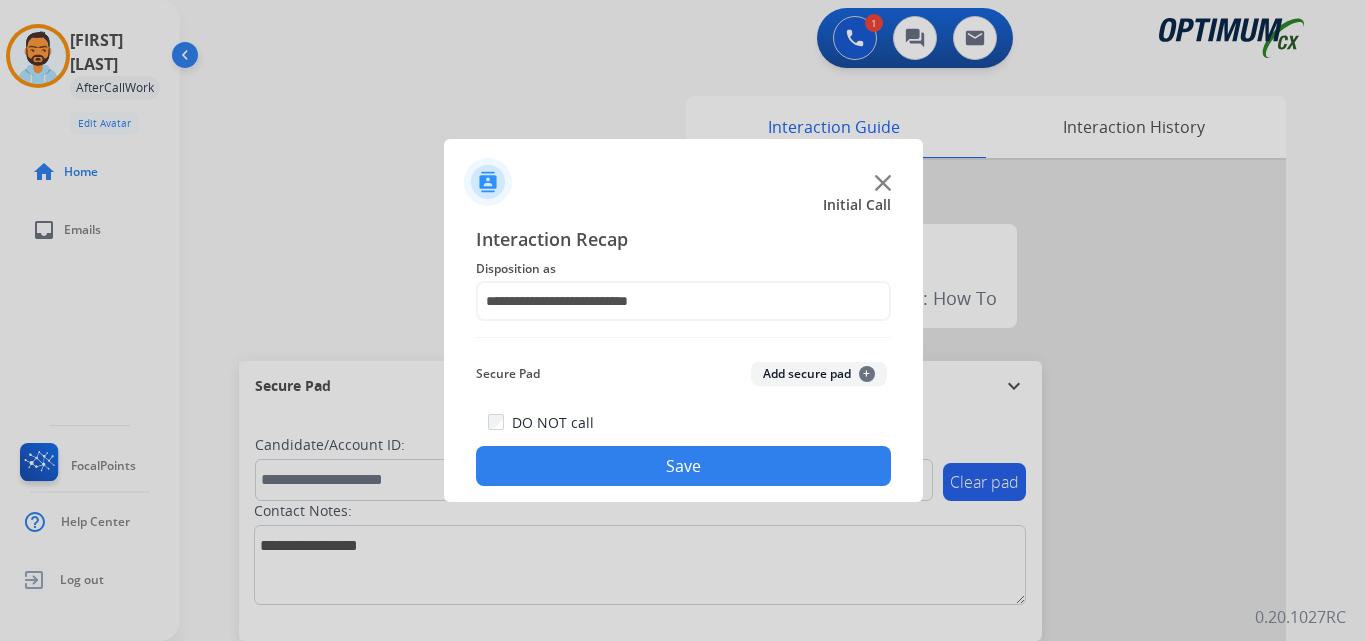 click on "Save" 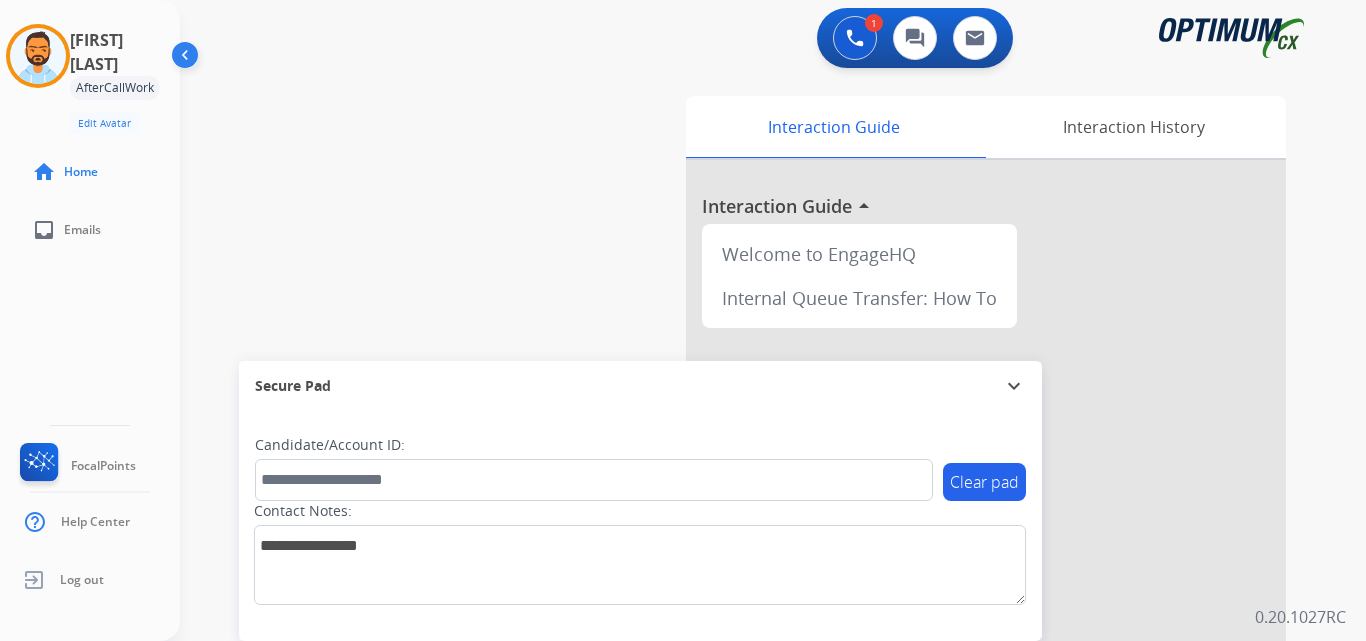 click on "swap_horiz Break voice bridge close_fullscreen Connect 3-Way Call merge_type Separate 3-Way Call  Interaction Guide   Interaction History  Interaction Guide arrow_drop_up  Welcome to EngageHQ   Internal Queue Transfer: How To  Secure Pad expand_more Clear pad Candidate/Account ID: Contact Notes:" at bounding box center [749, 489] 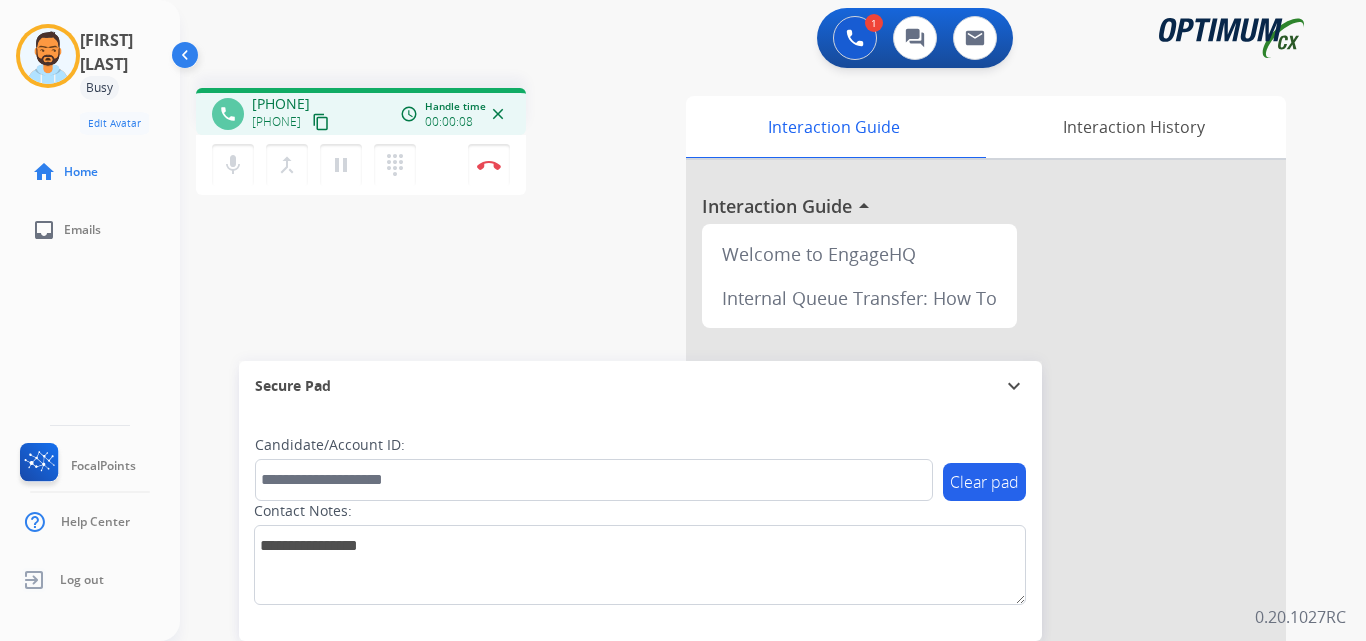 click on "content_copy" at bounding box center [321, 122] 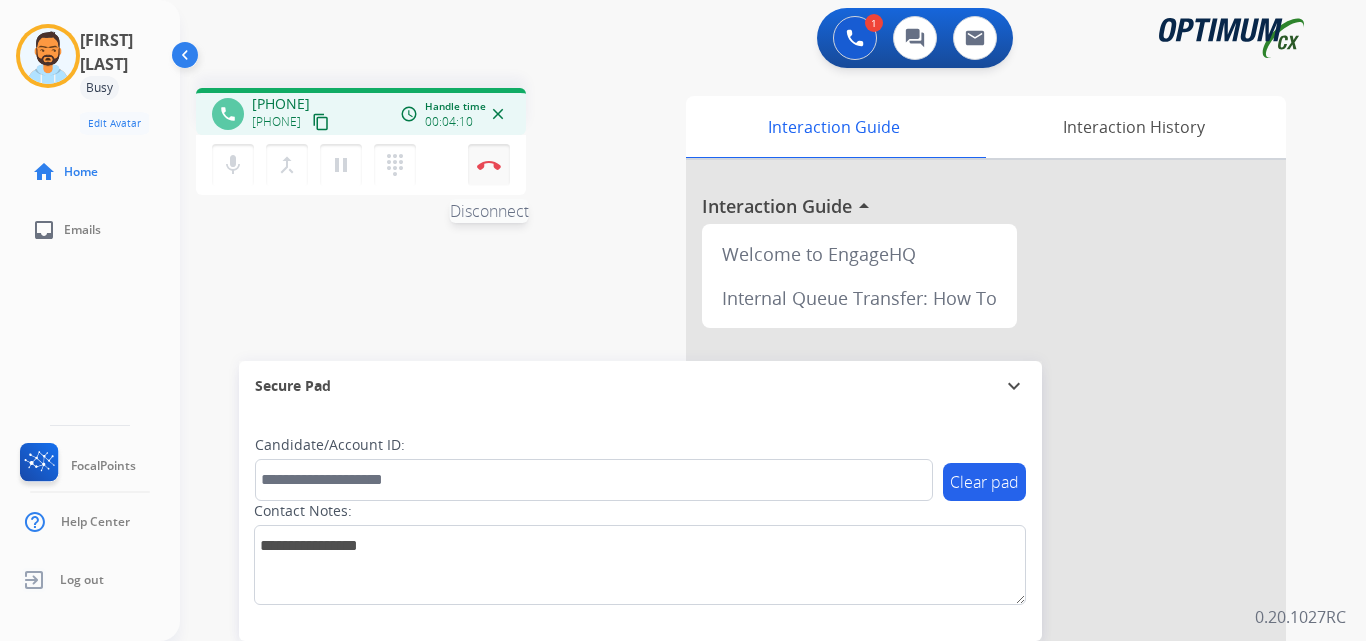 click on "Disconnect" at bounding box center (489, 165) 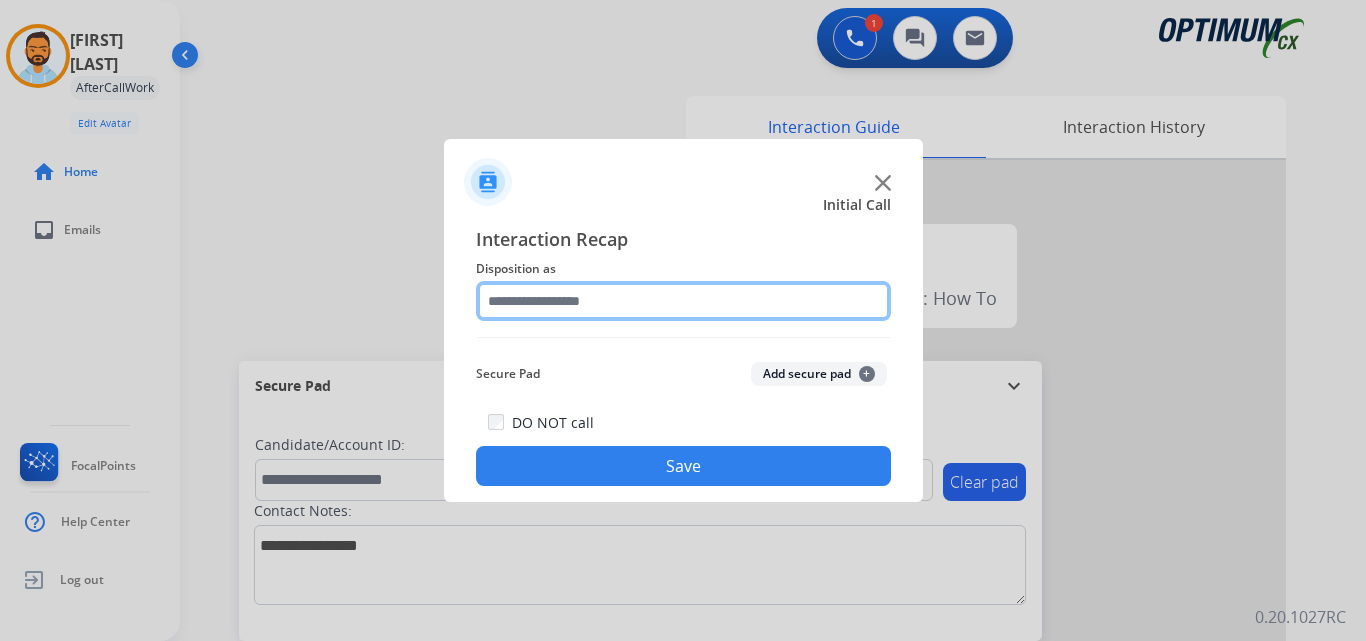 click 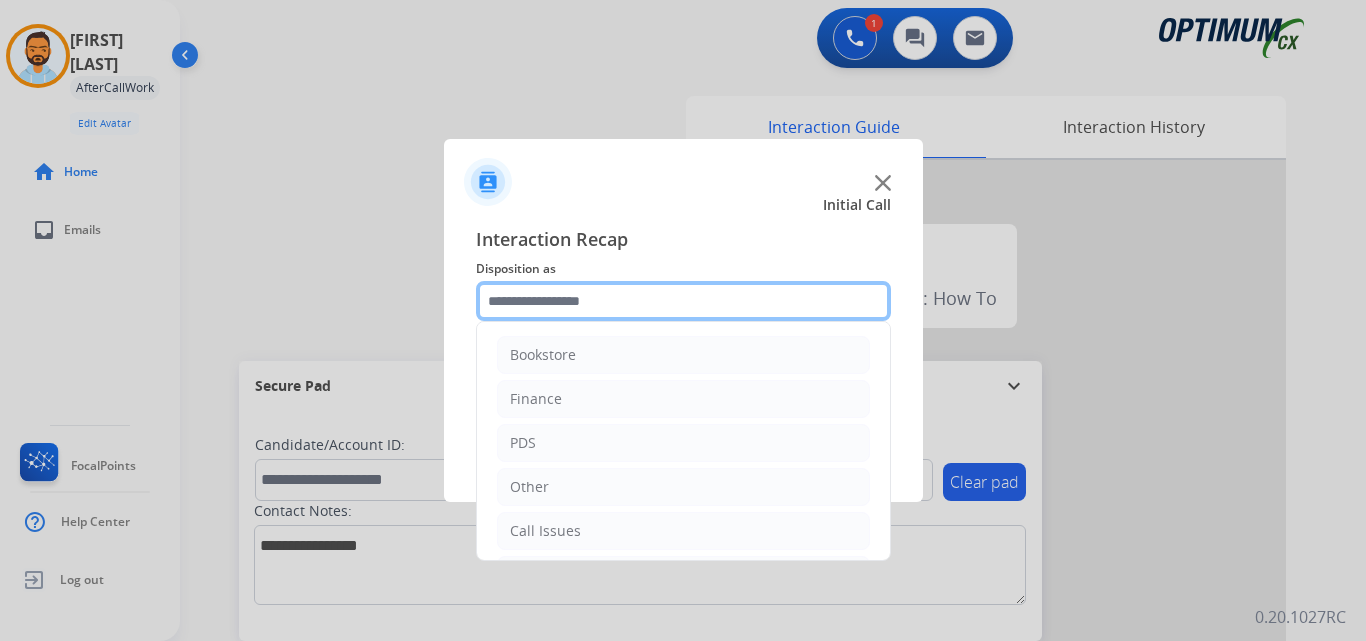 scroll, scrollTop: 136, scrollLeft: 0, axis: vertical 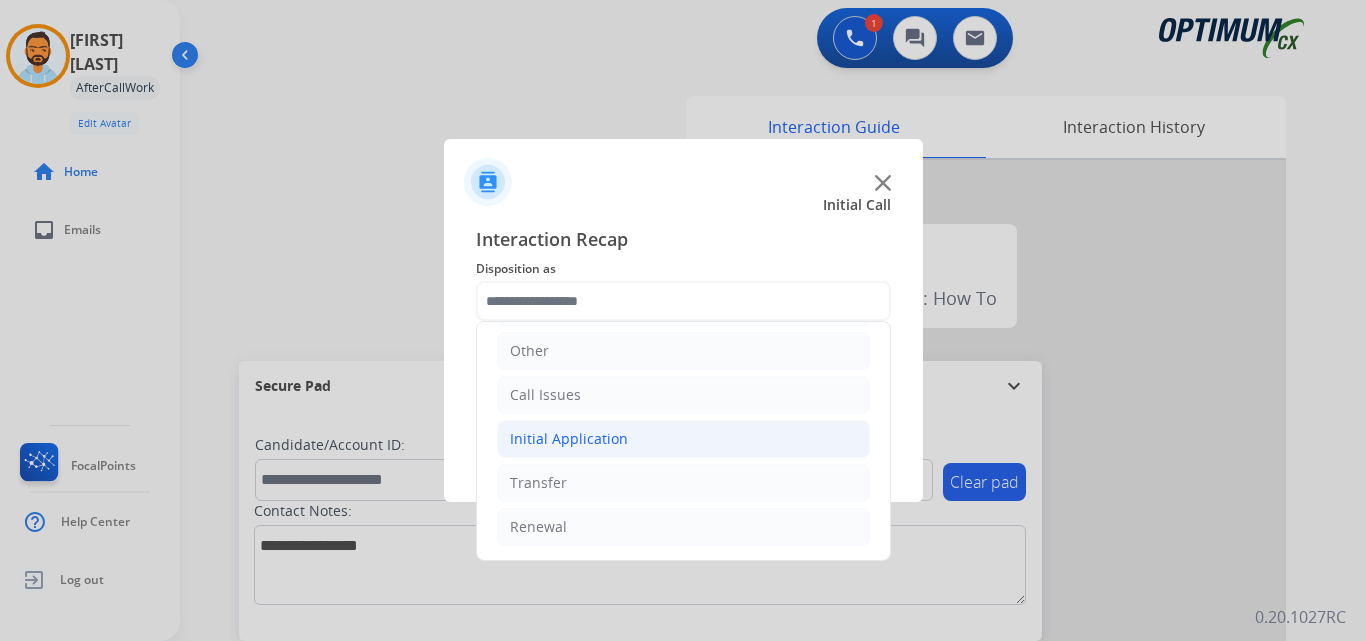 click on "Initial Application" 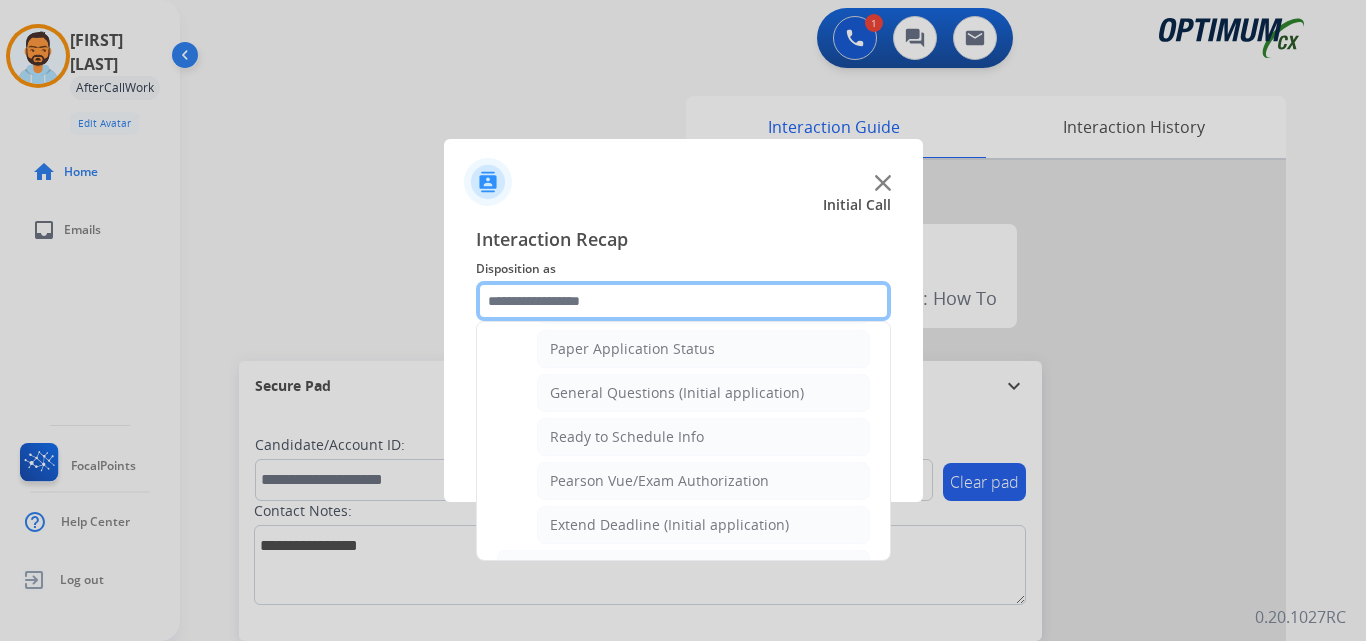 scroll, scrollTop: 1113, scrollLeft: 0, axis: vertical 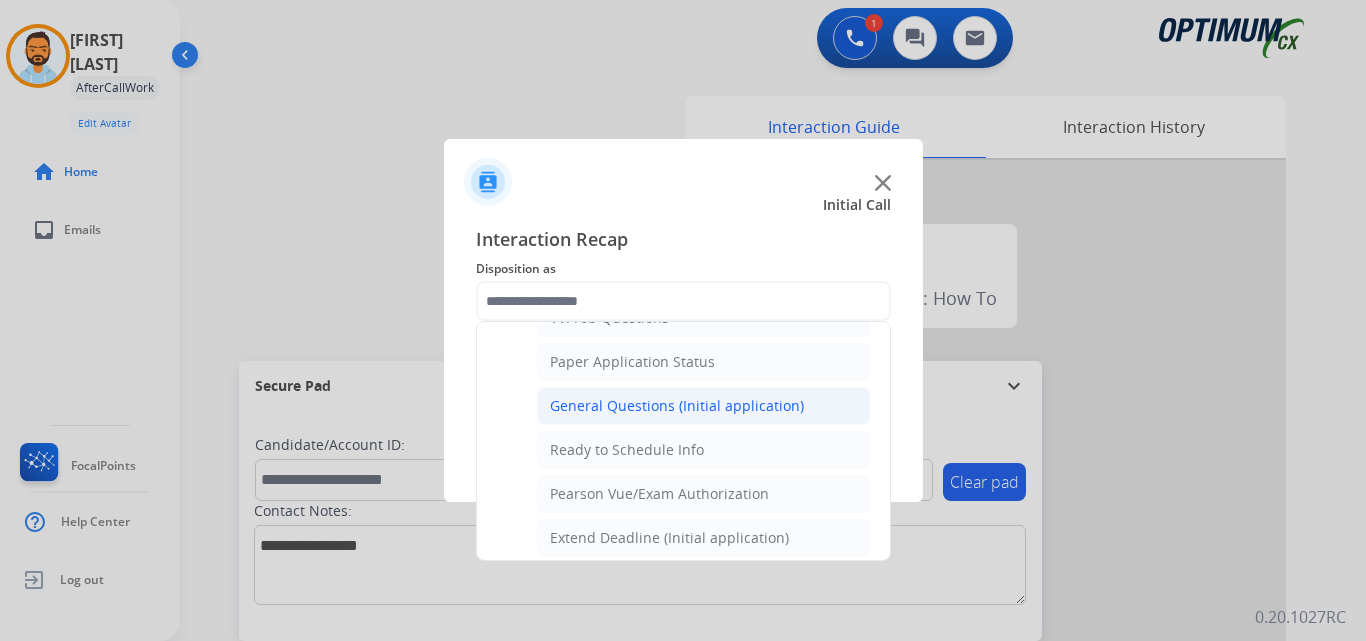 click on "General Questions (Initial application)" 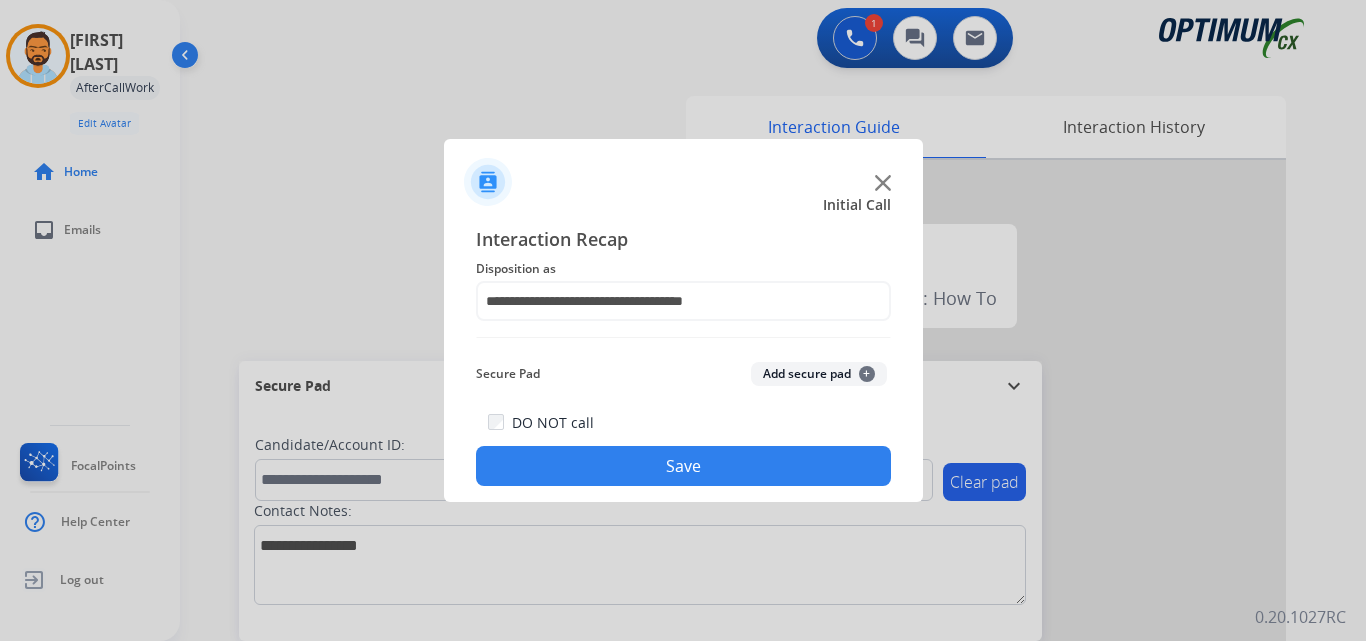 click on "Save" 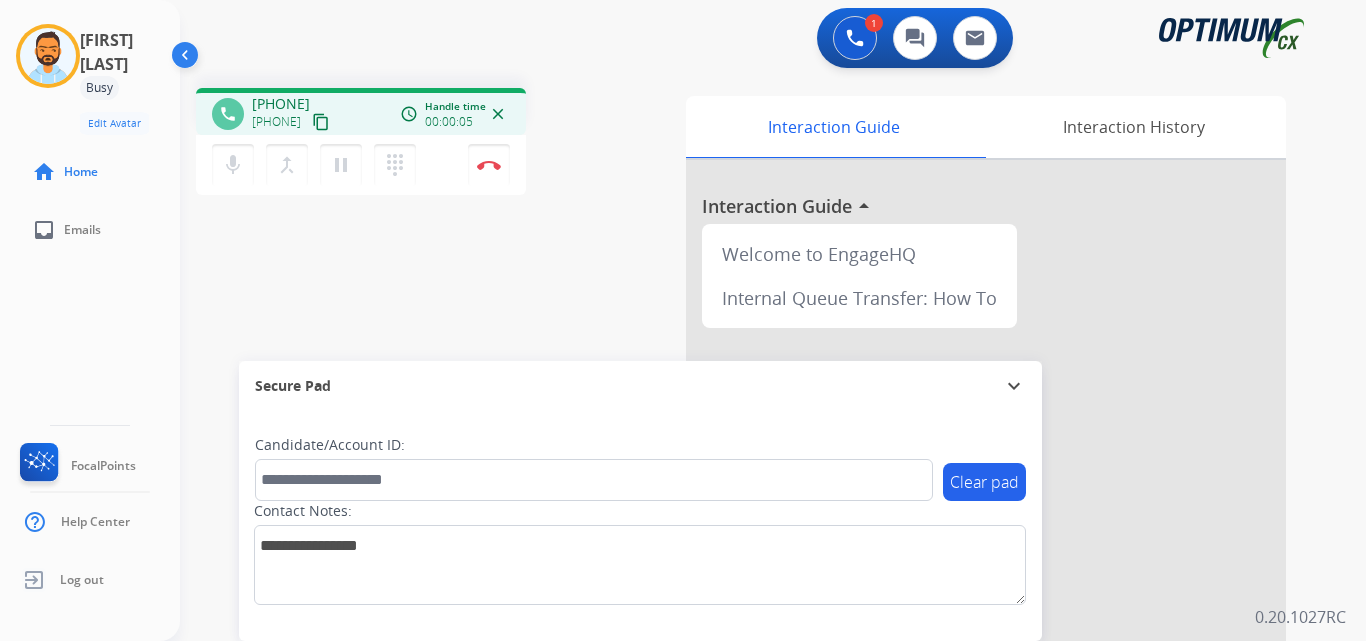 click on "content_copy" at bounding box center (321, 122) 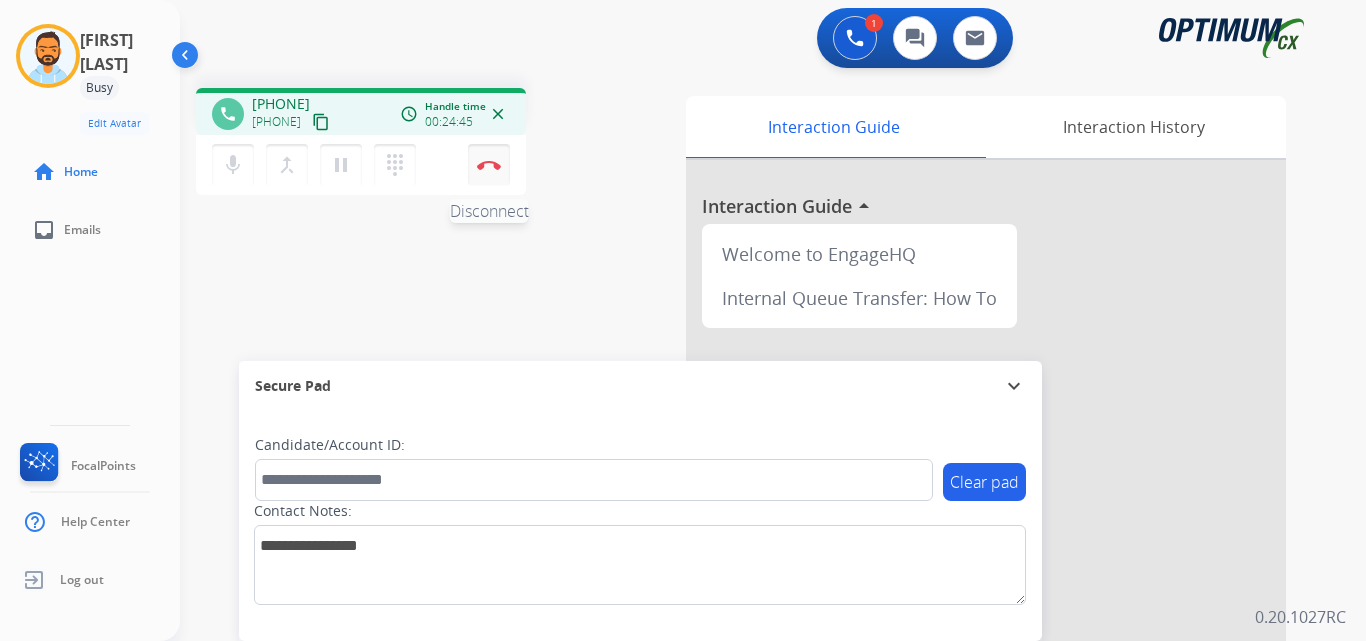 click at bounding box center (489, 165) 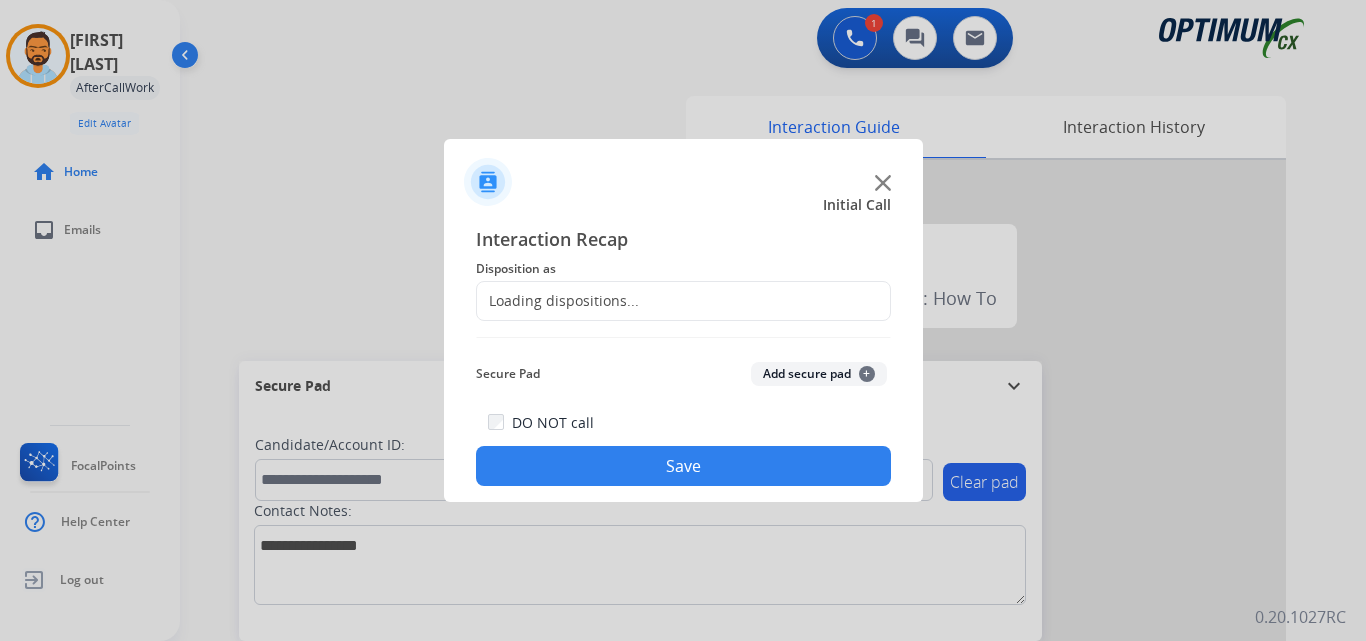 click on "Loading dispositions..." 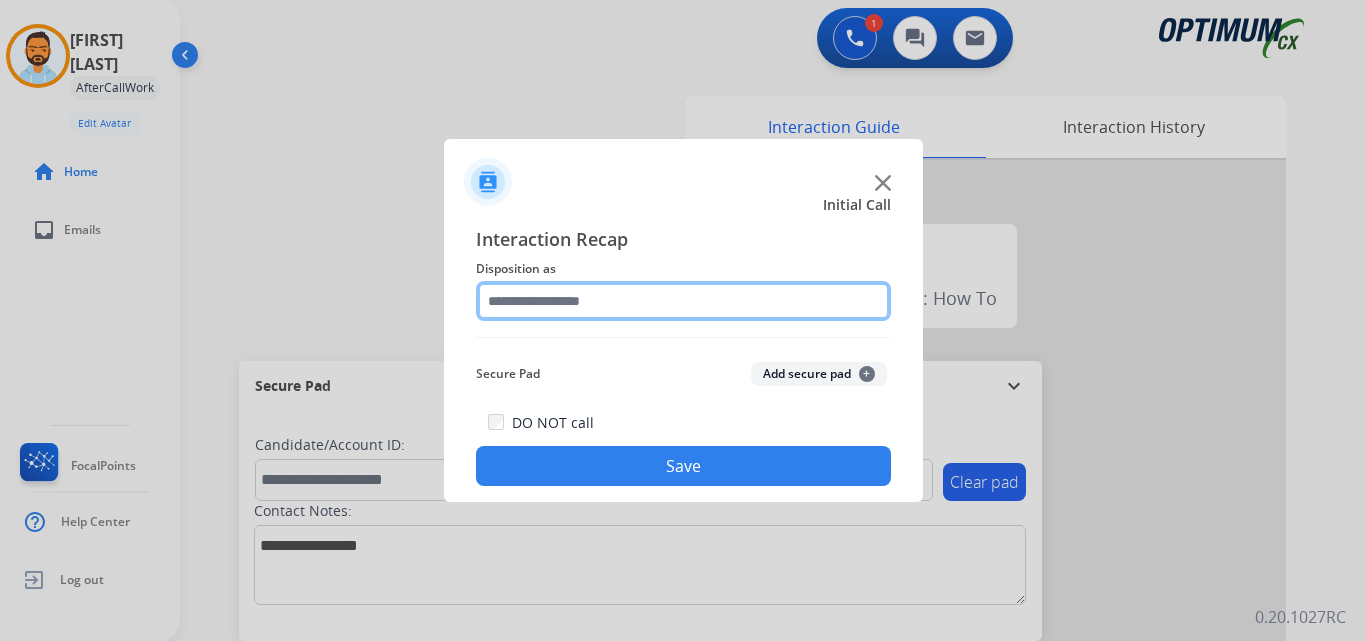 click 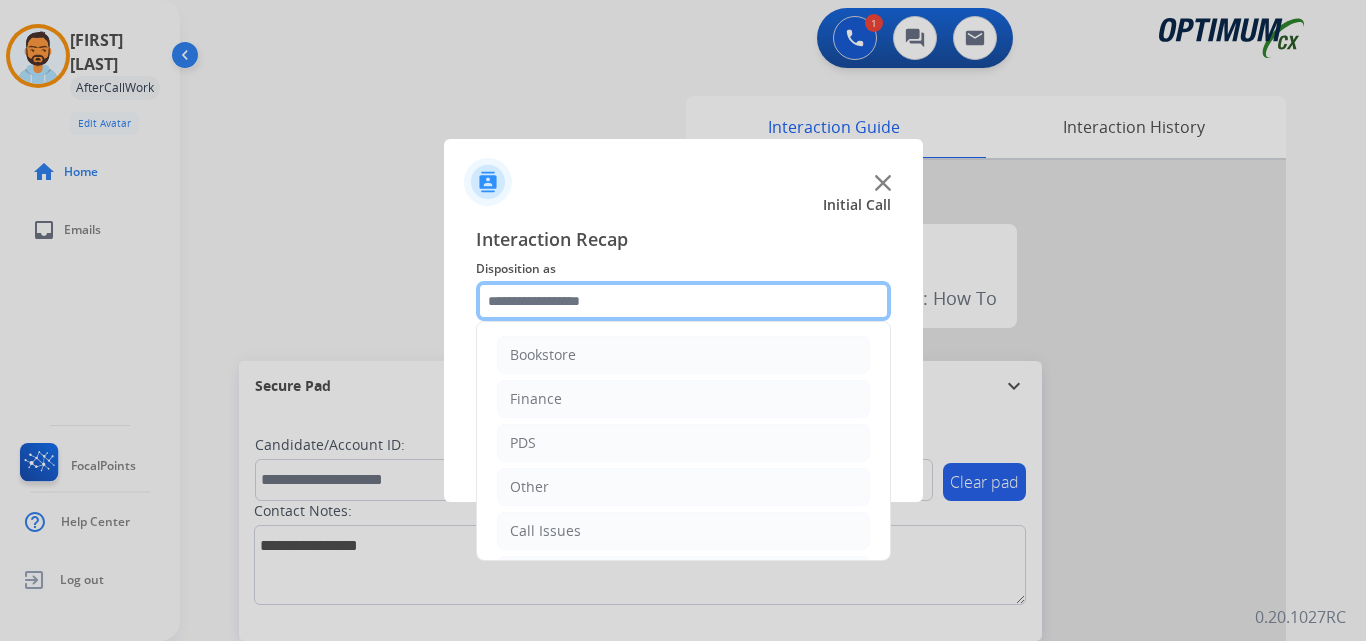 scroll, scrollTop: 136, scrollLeft: 0, axis: vertical 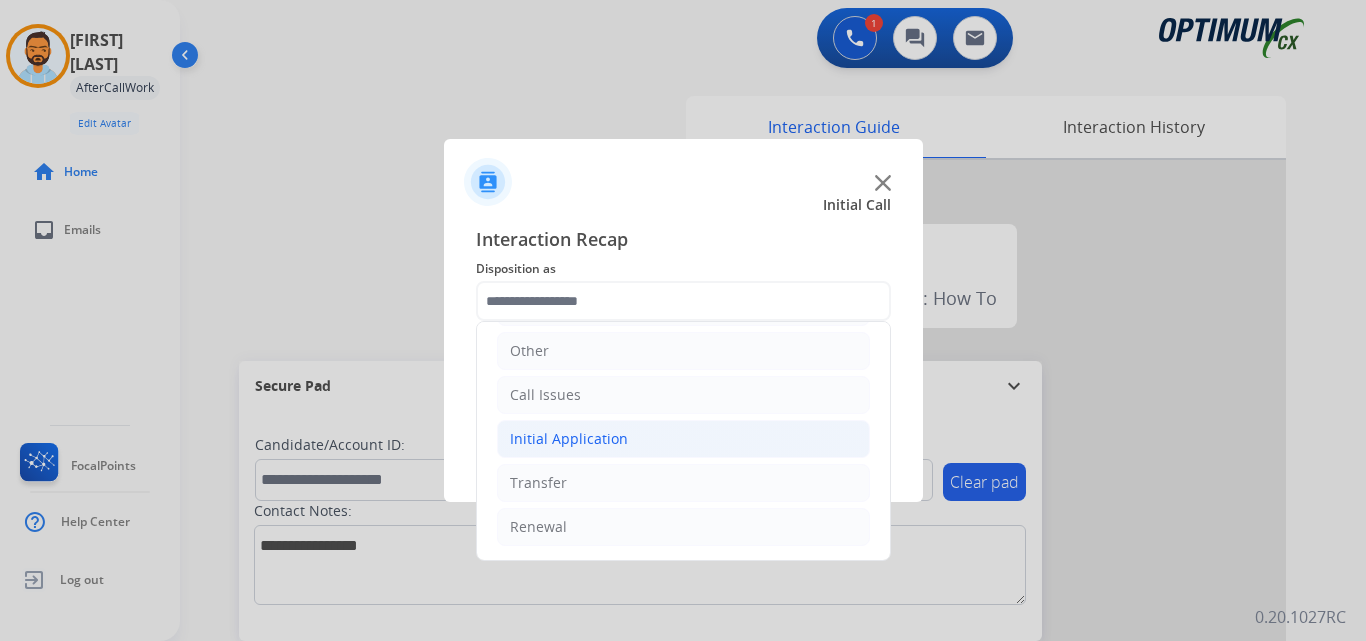 click on "Initial Application" 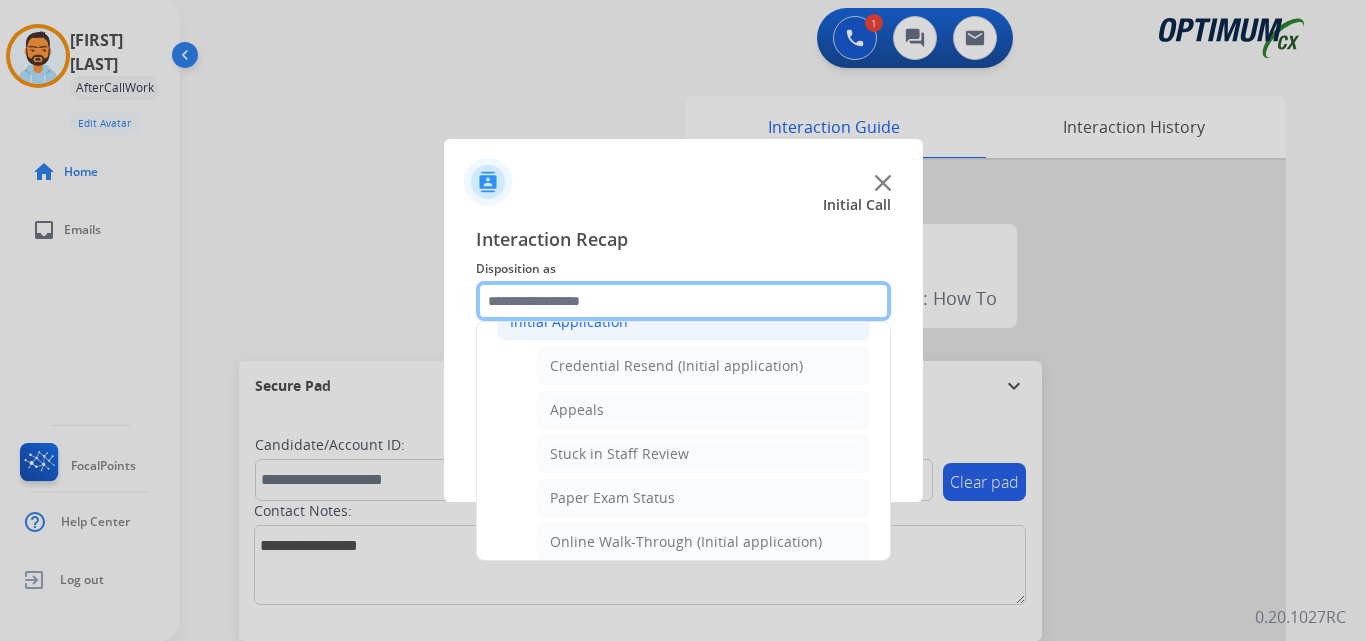 scroll, scrollTop: 254, scrollLeft: 0, axis: vertical 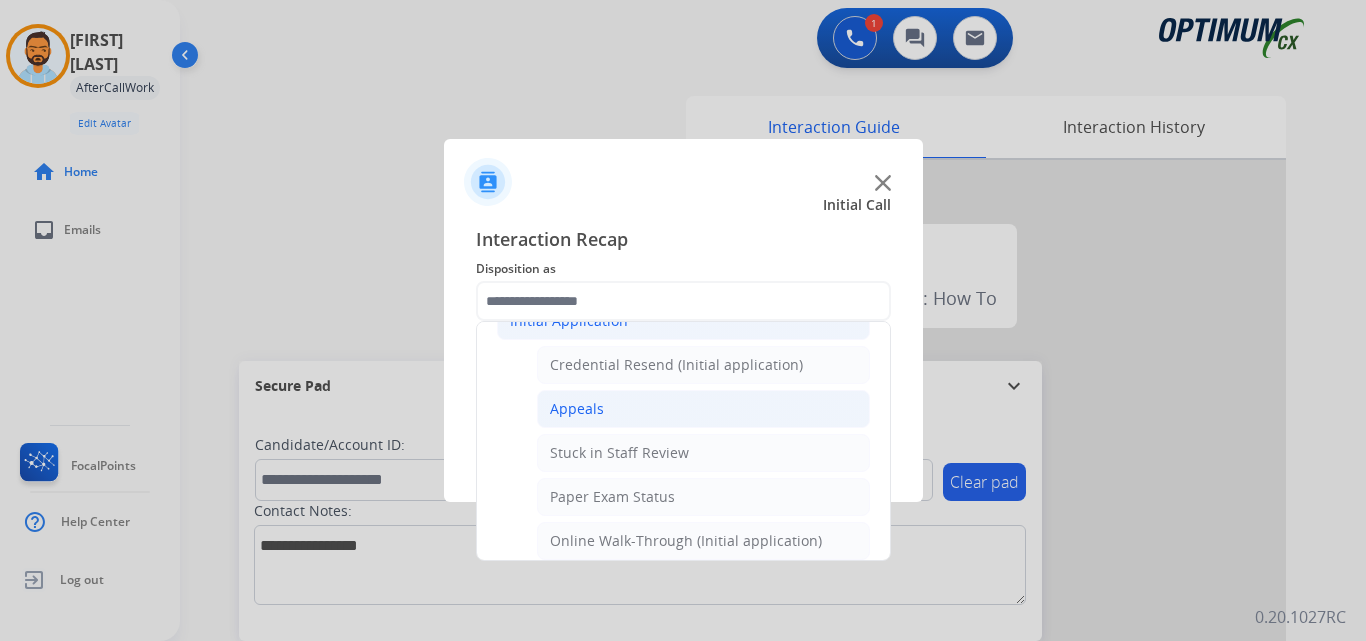 click on "Appeals" 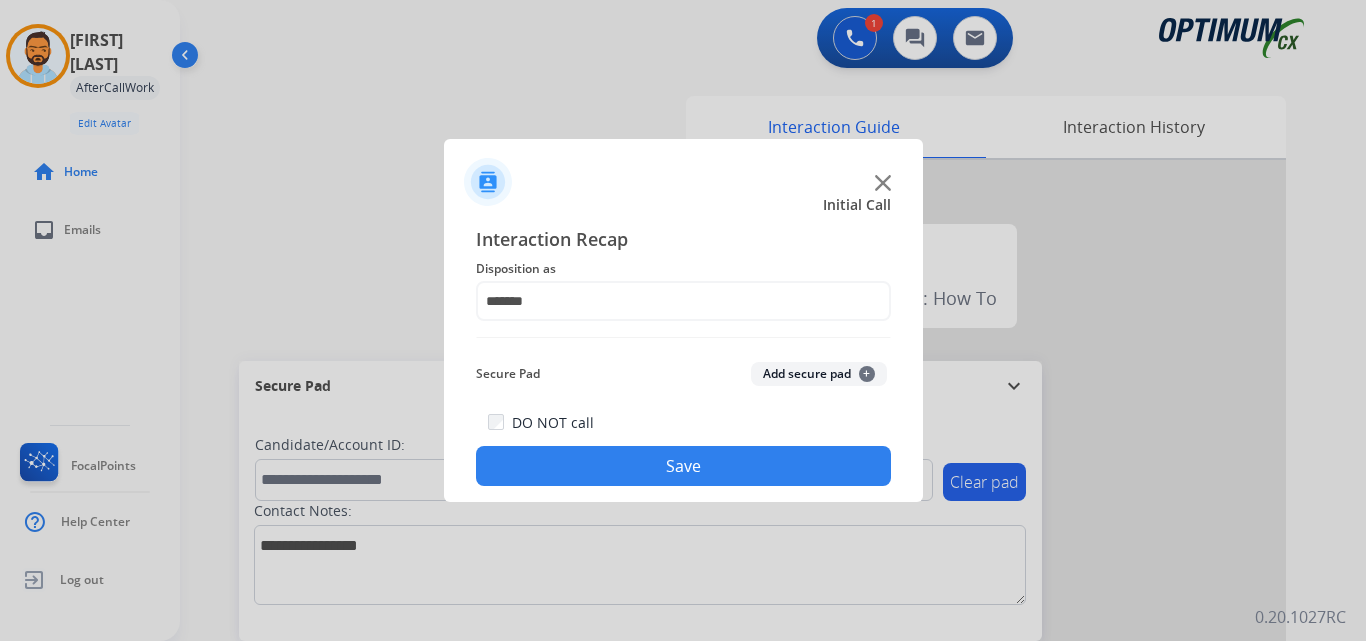 click on "Save" 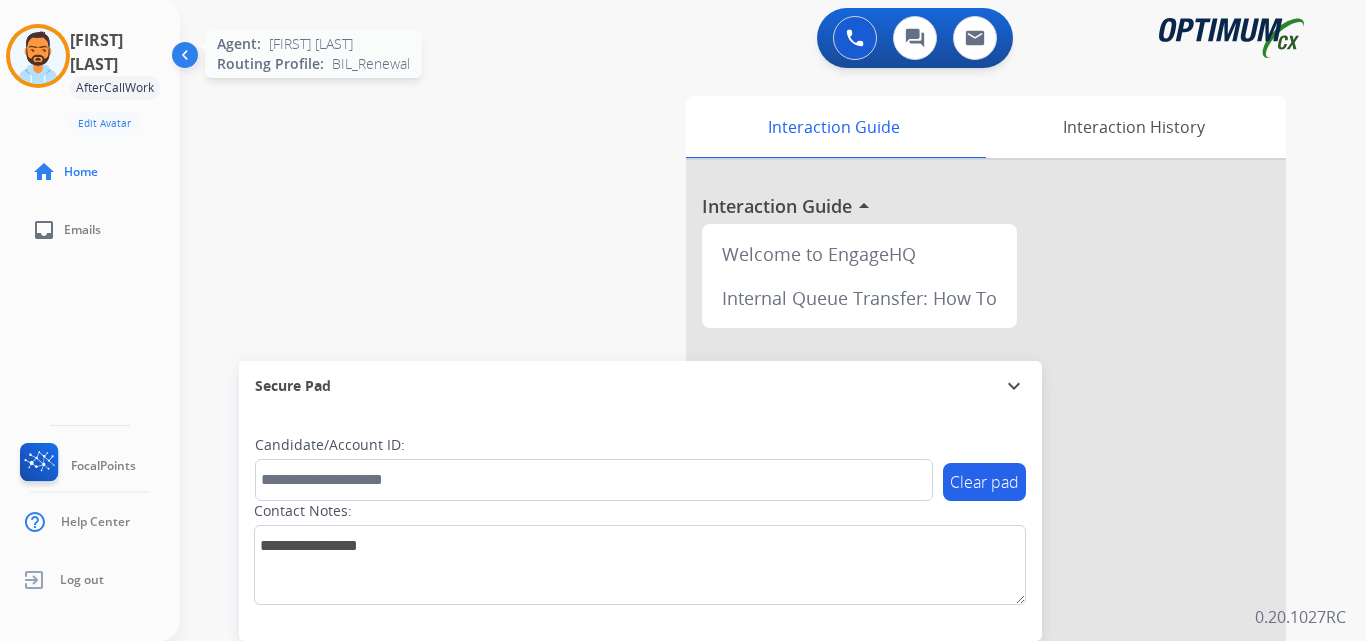 click at bounding box center (38, 56) 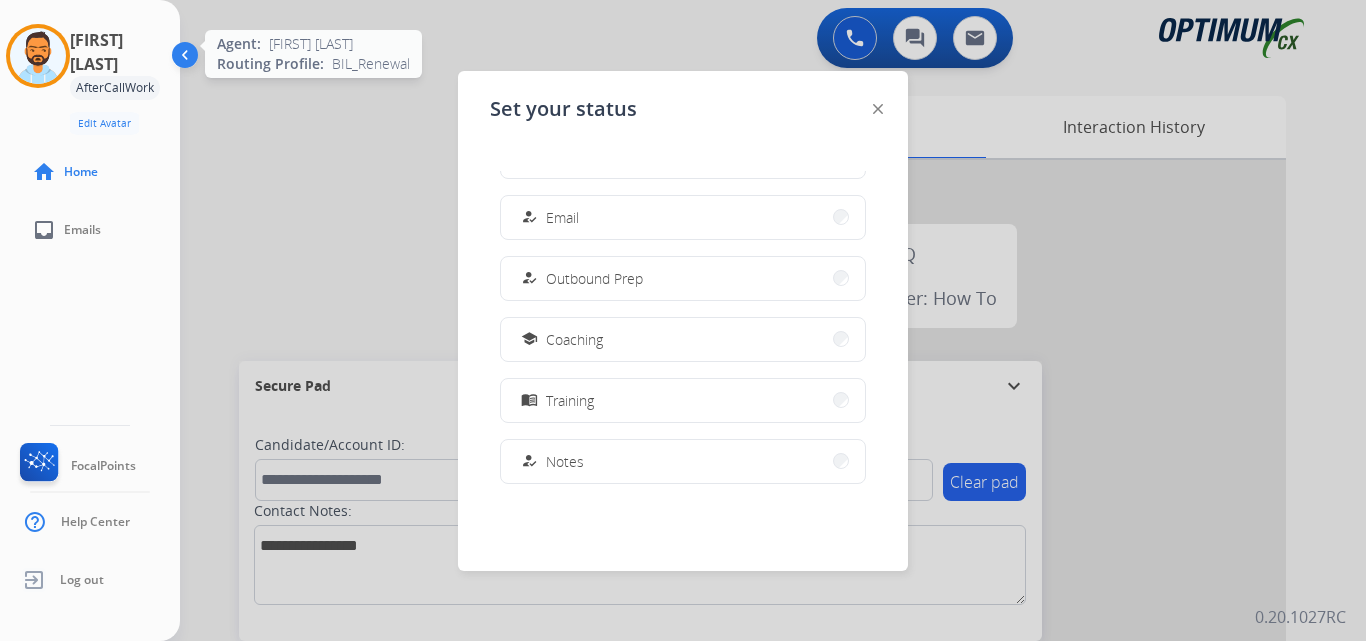 scroll, scrollTop: 499, scrollLeft: 0, axis: vertical 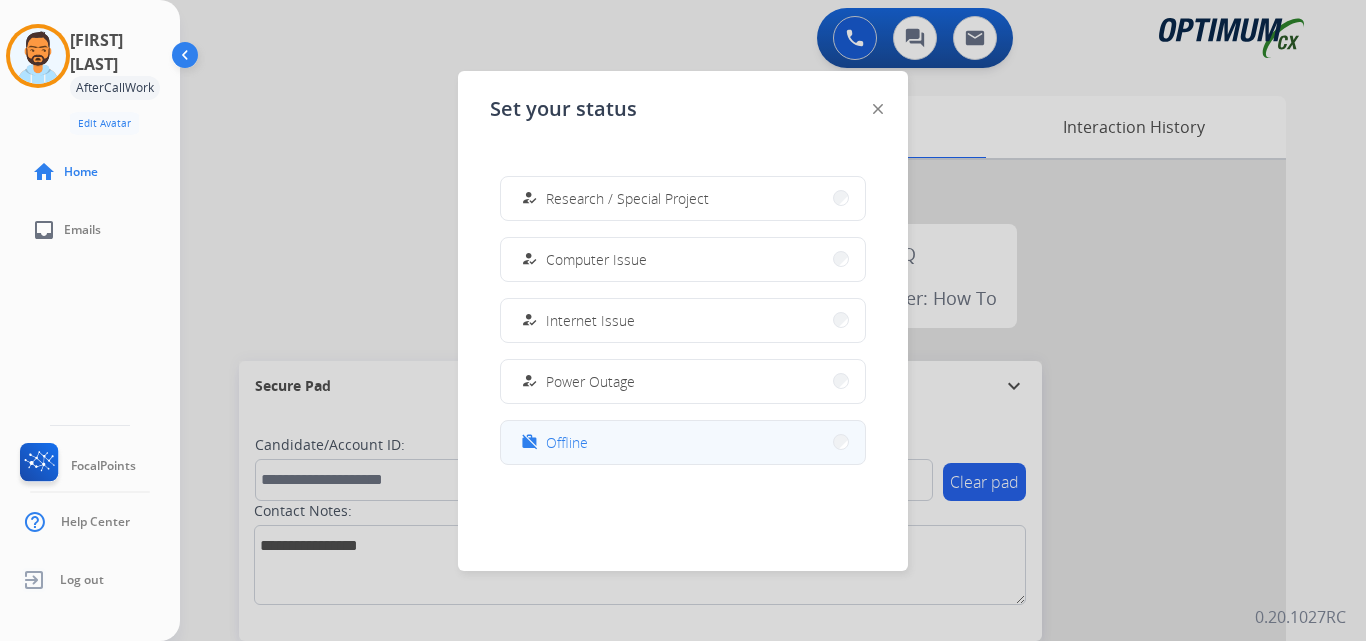 click on "work_off Offline" at bounding box center [683, 442] 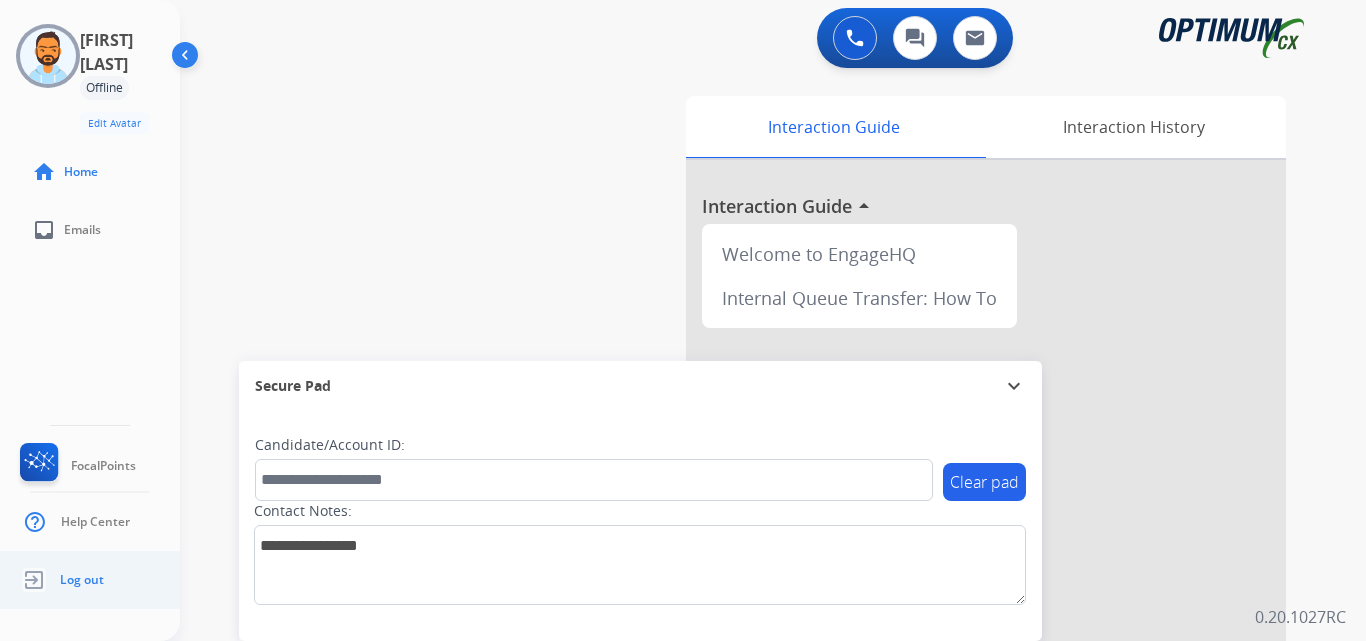 click on "Log out" 